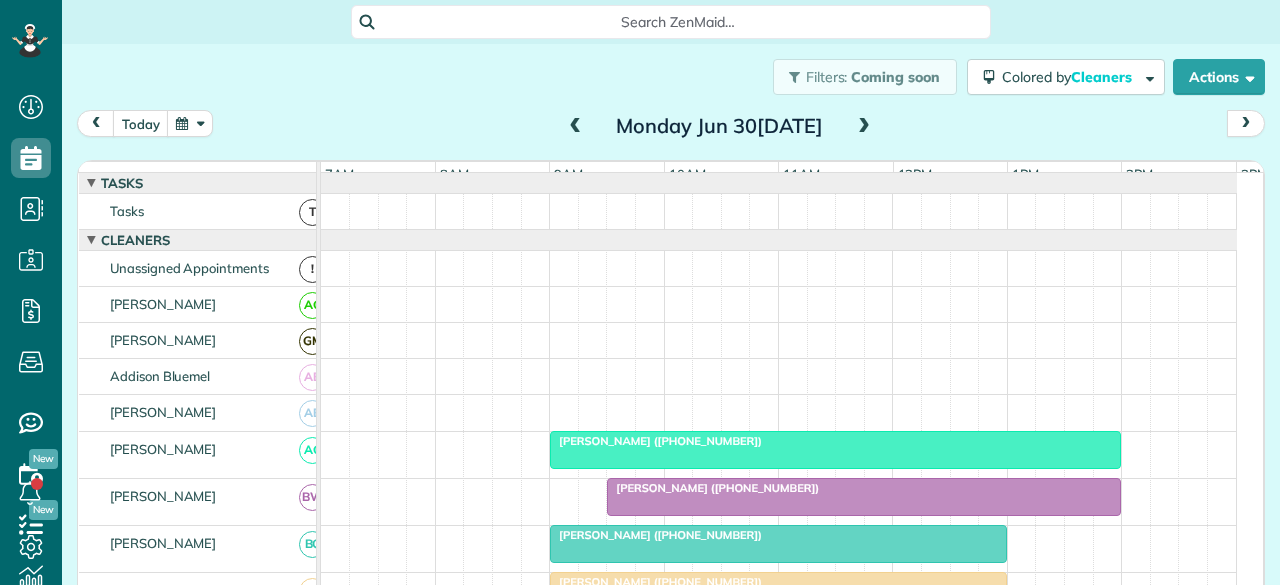 scroll, scrollTop: 0, scrollLeft: 0, axis: both 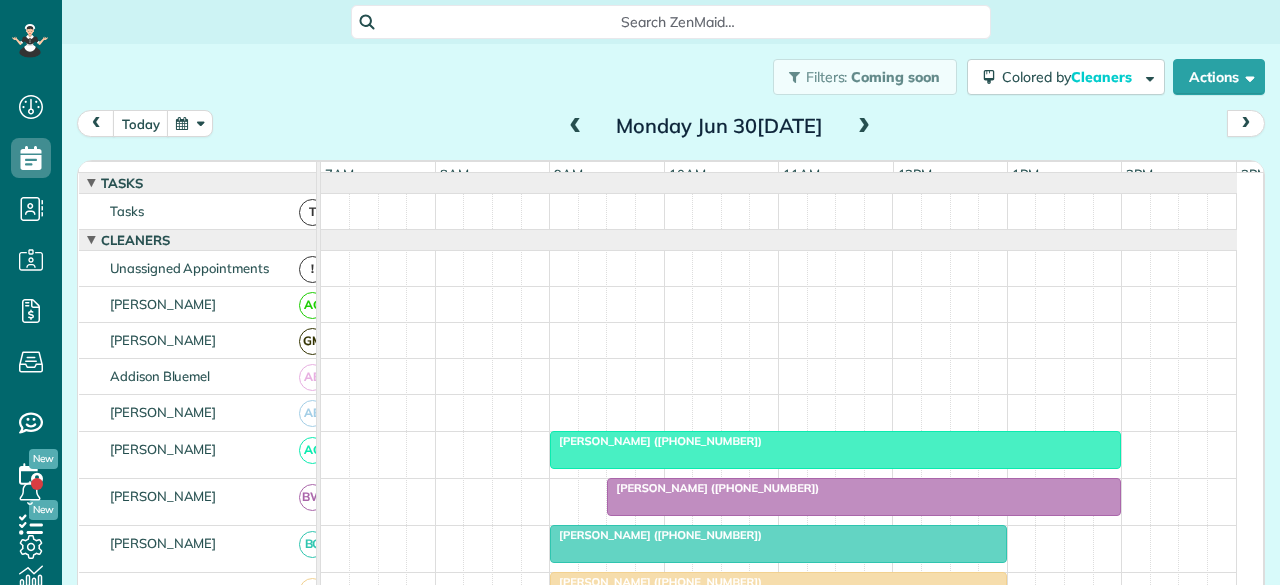 click at bounding box center (1246, 123) 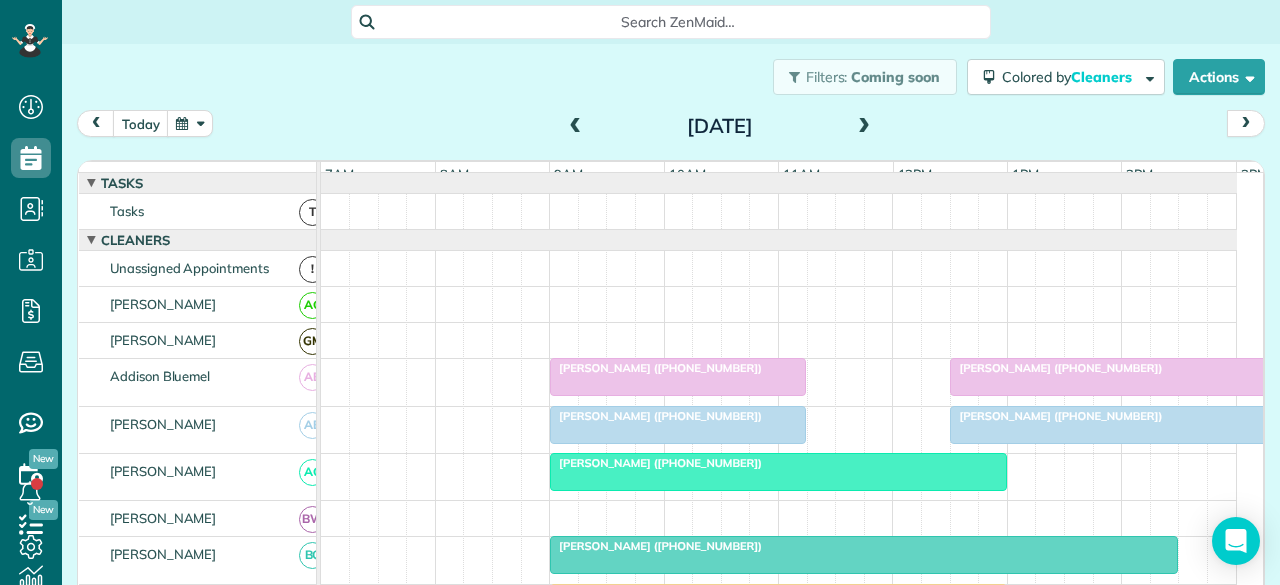 click on "[PERSON_NAME] ([PHONE_NUMBER])" at bounding box center [656, 368] 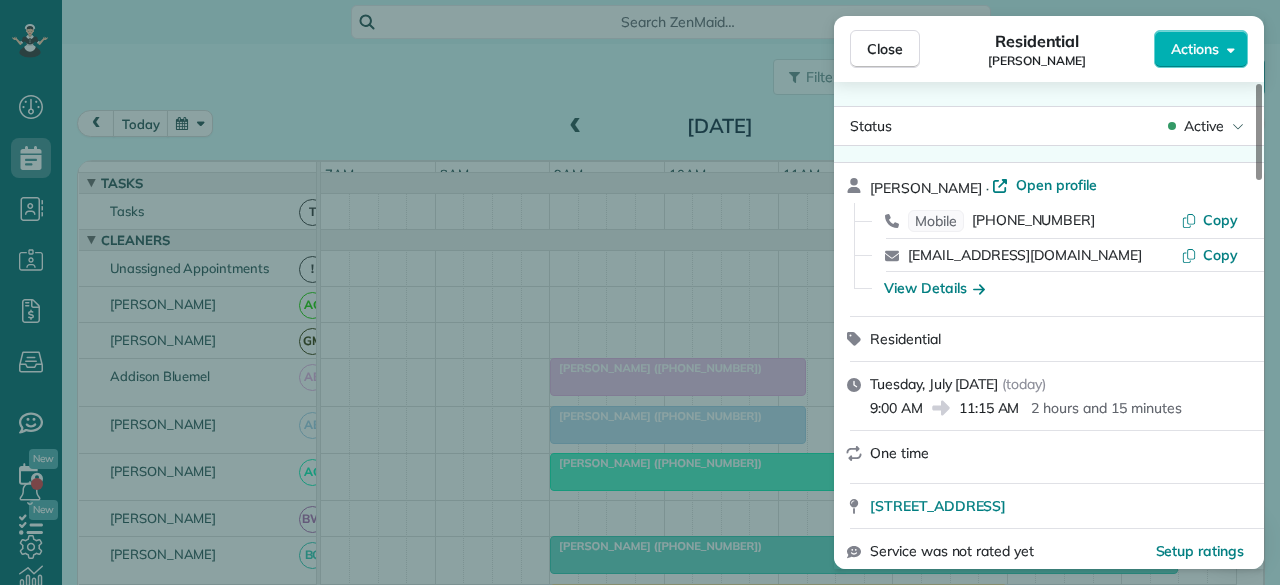 scroll, scrollTop: 300, scrollLeft: 0, axis: vertical 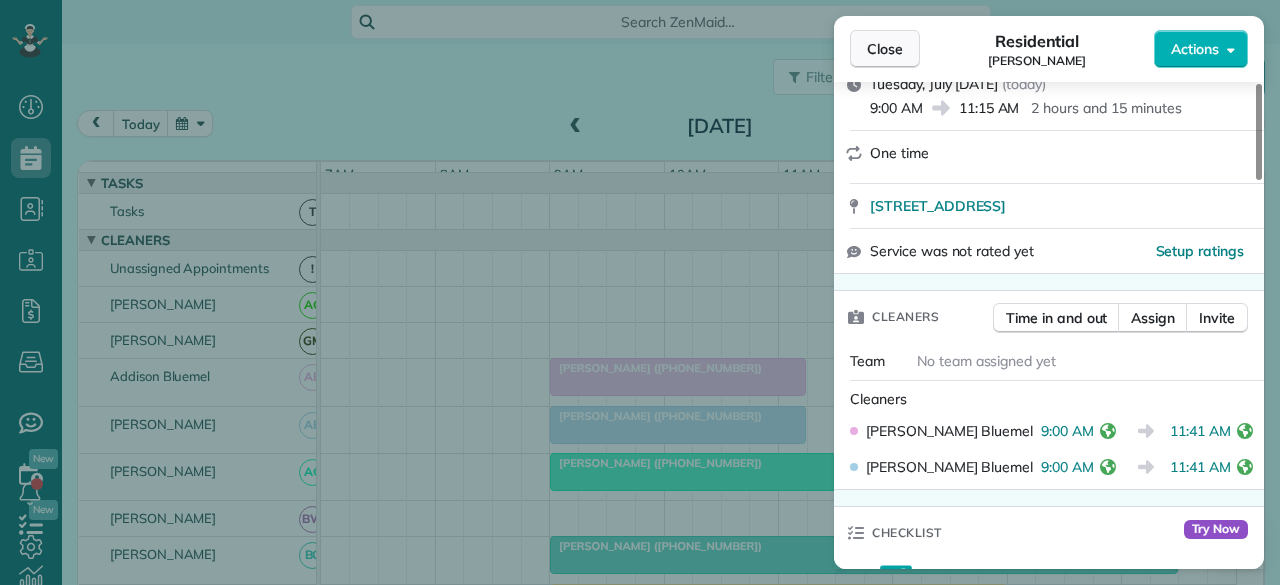 click on "Close" at bounding box center (885, 49) 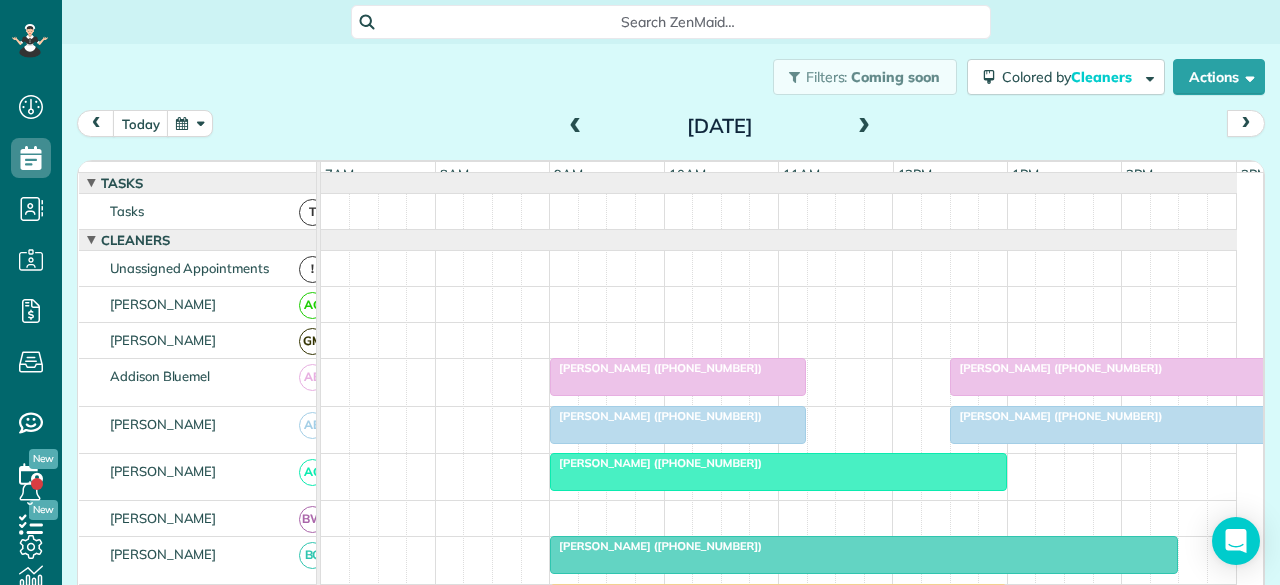 click at bounding box center [1121, 377] 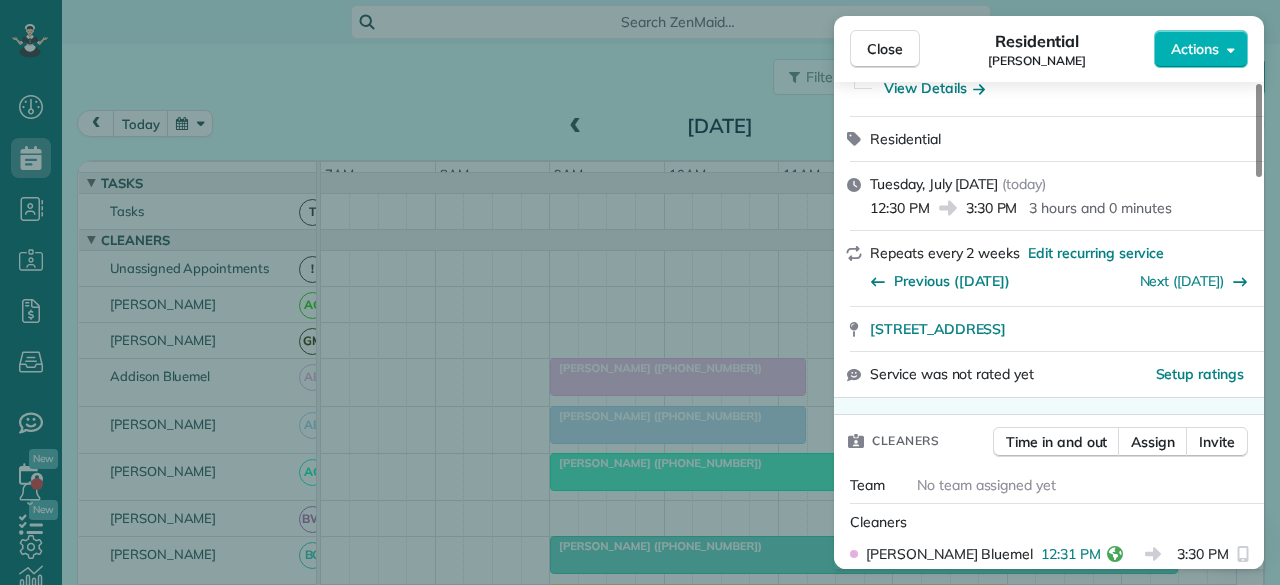 scroll, scrollTop: 300, scrollLeft: 0, axis: vertical 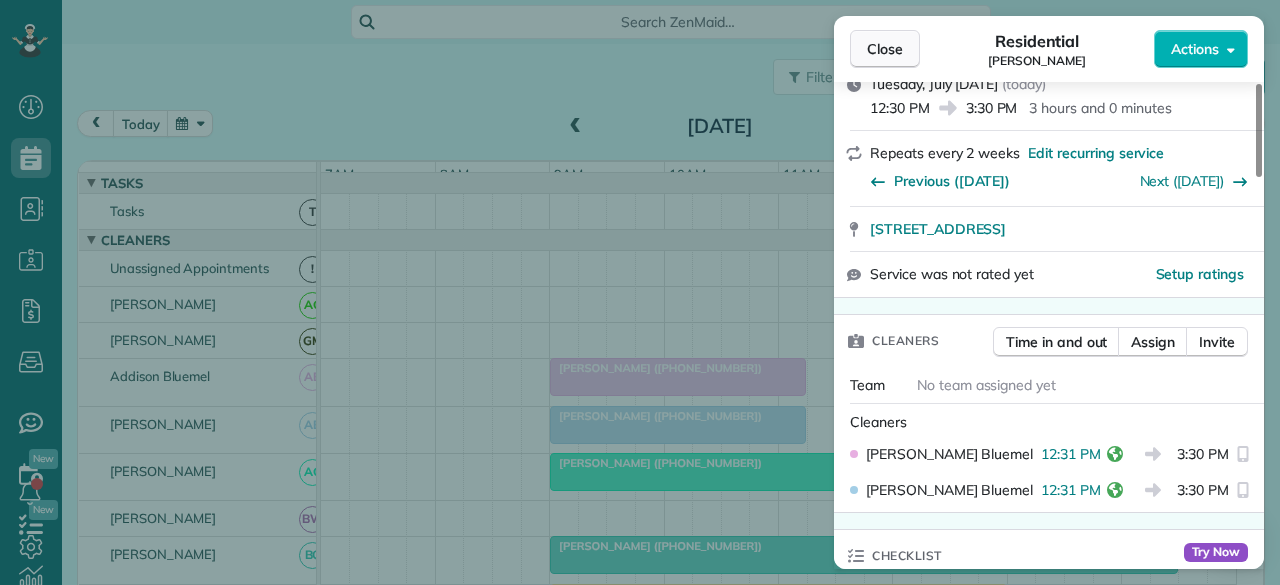 click on "Close" at bounding box center (885, 49) 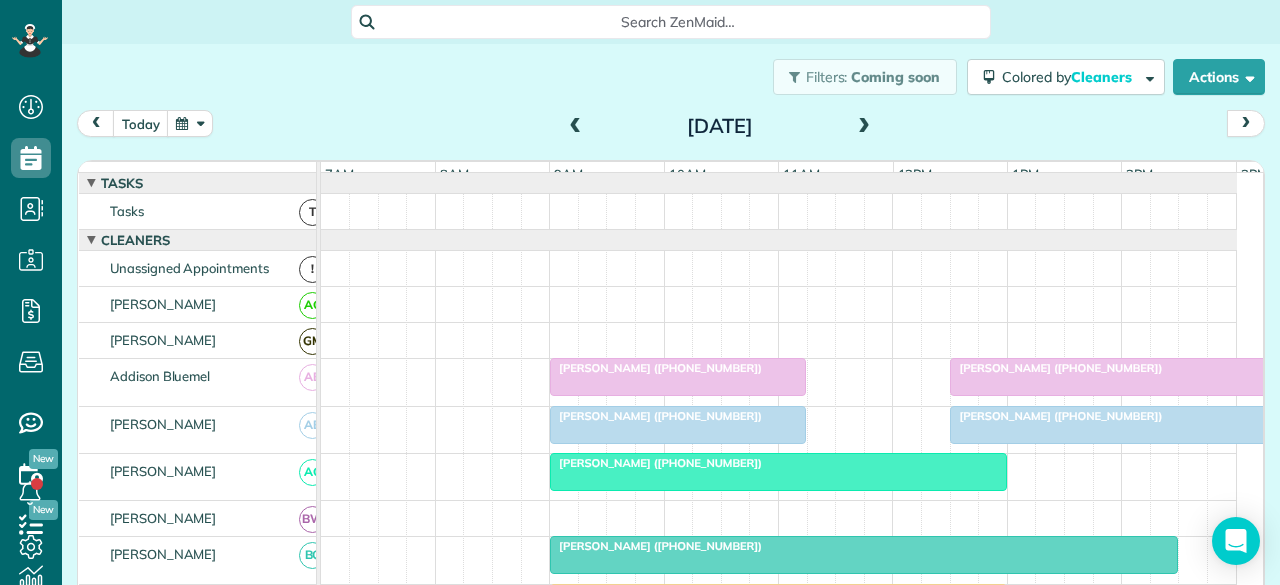 scroll, scrollTop: 78, scrollLeft: 0, axis: vertical 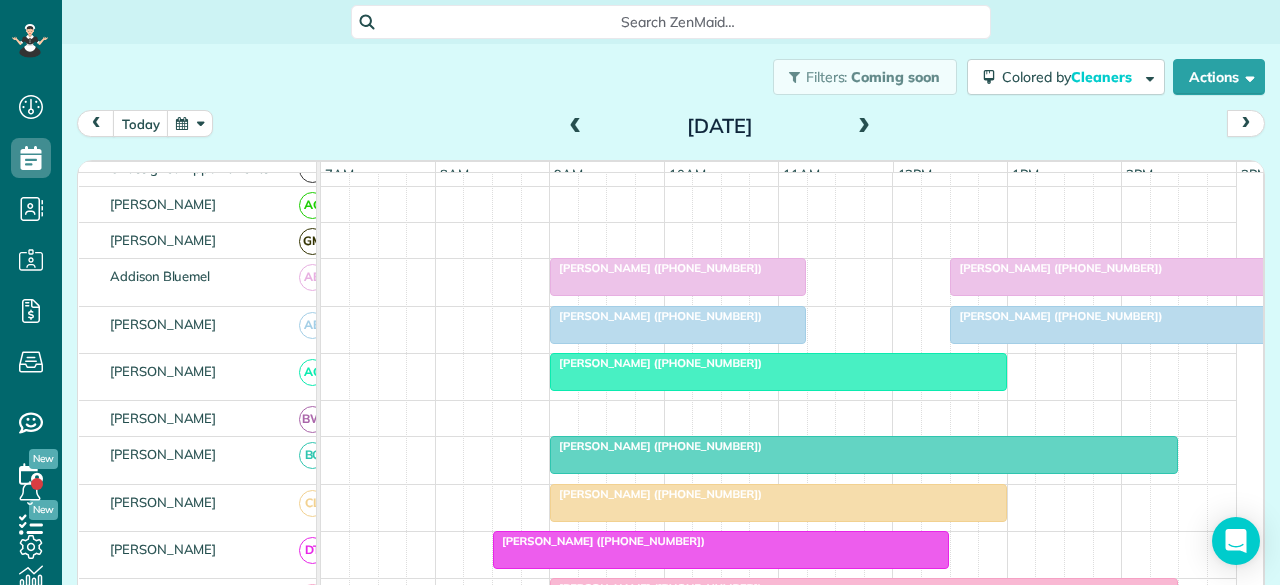 click on "[PERSON_NAME] ([PHONE_NUMBER])" at bounding box center (656, 363) 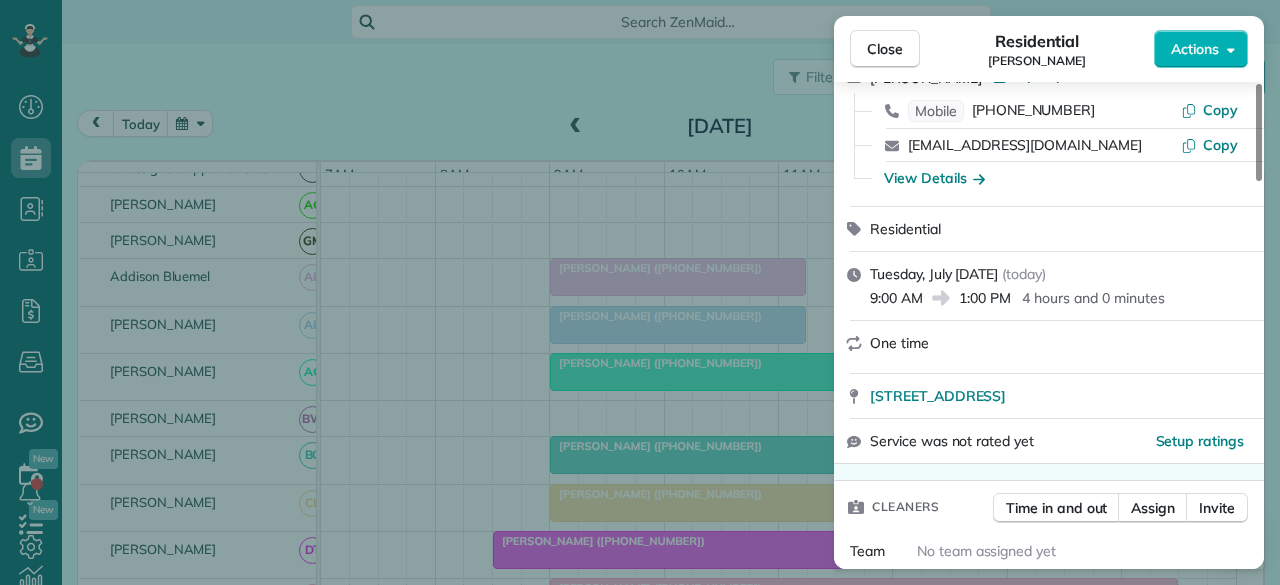 scroll, scrollTop: 300, scrollLeft: 0, axis: vertical 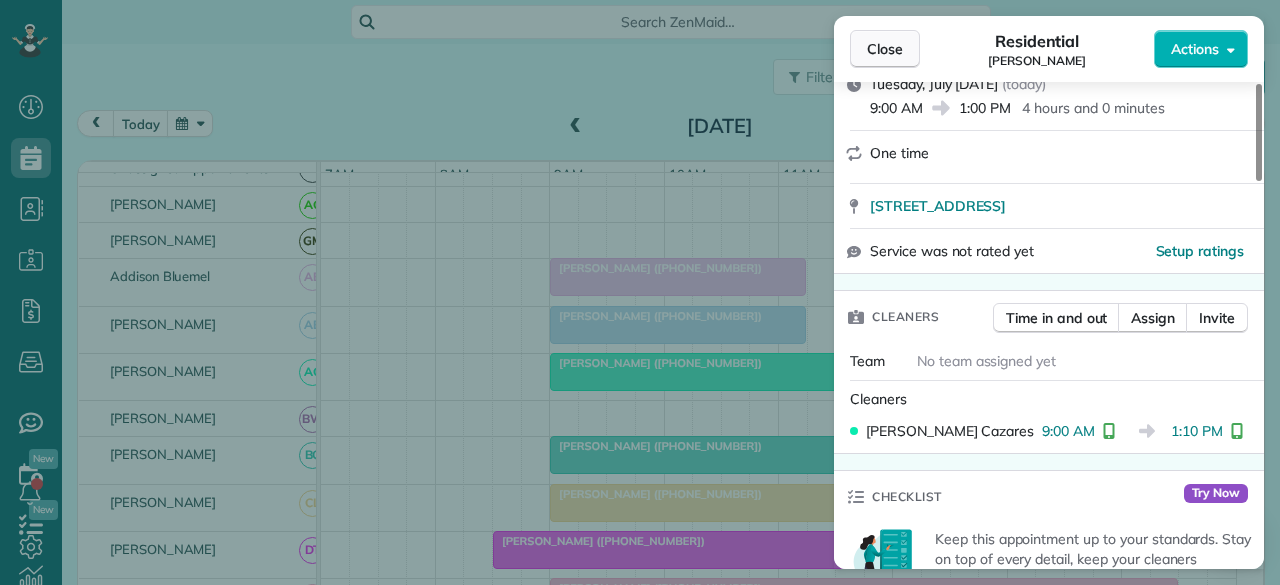 click on "Close" at bounding box center (885, 49) 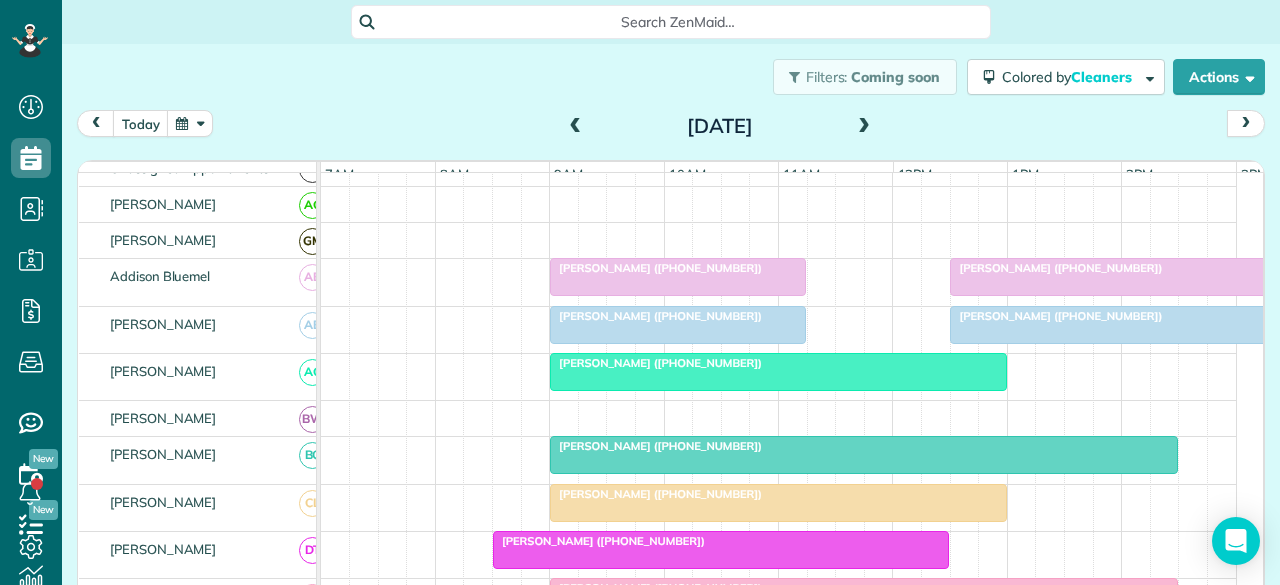 scroll, scrollTop: 169, scrollLeft: 0, axis: vertical 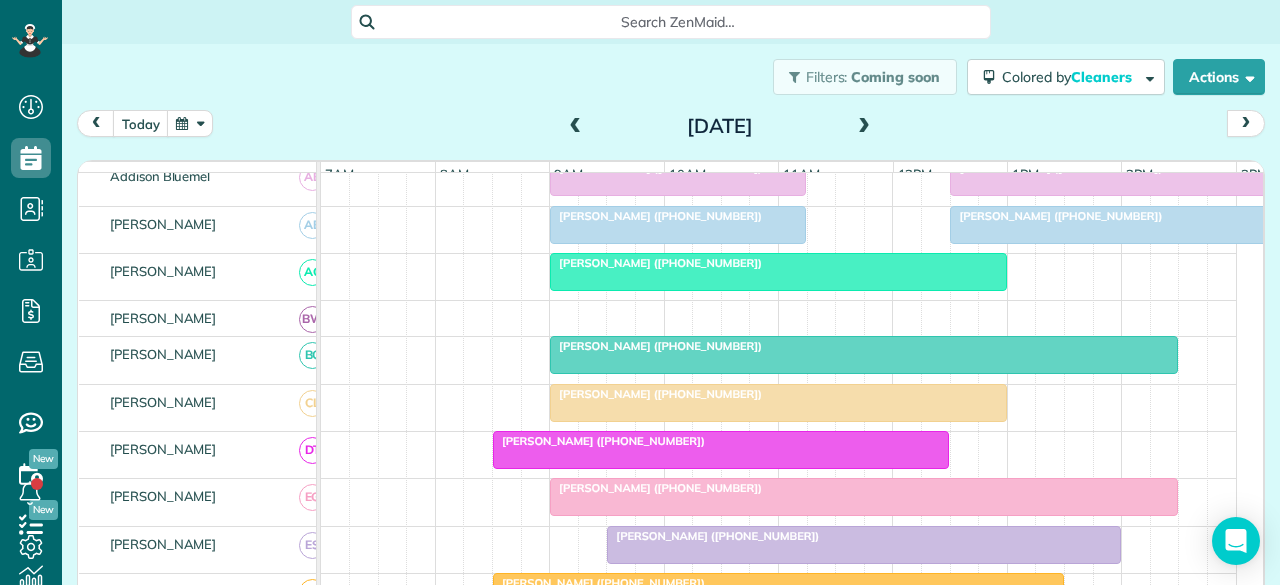 click on "[PERSON_NAME] ([PHONE_NUMBER])" at bounding box center (864, 346) 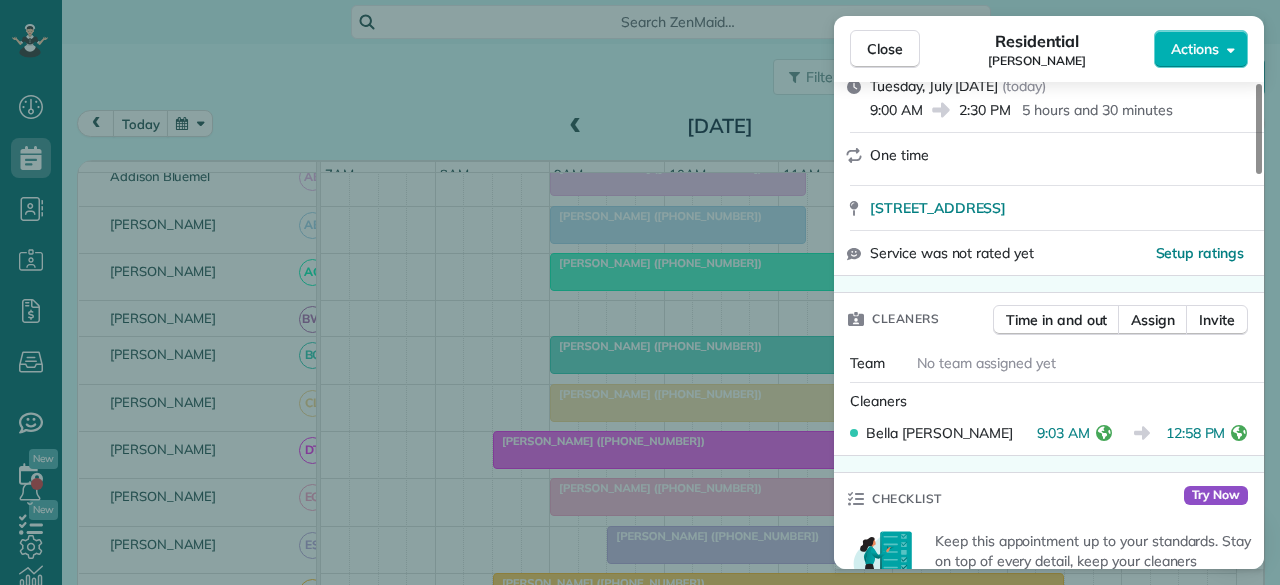 scroll, scrollTop: 300, scrollLeft: 0, axis: vertical 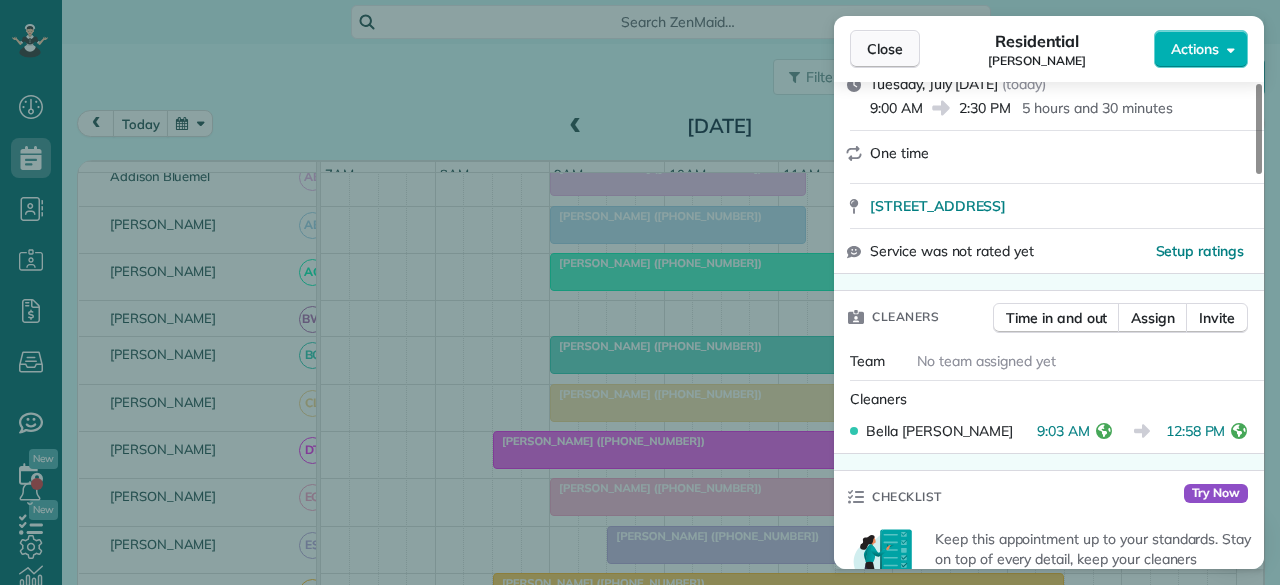 click on "Close" at bounding box center (885, 49) 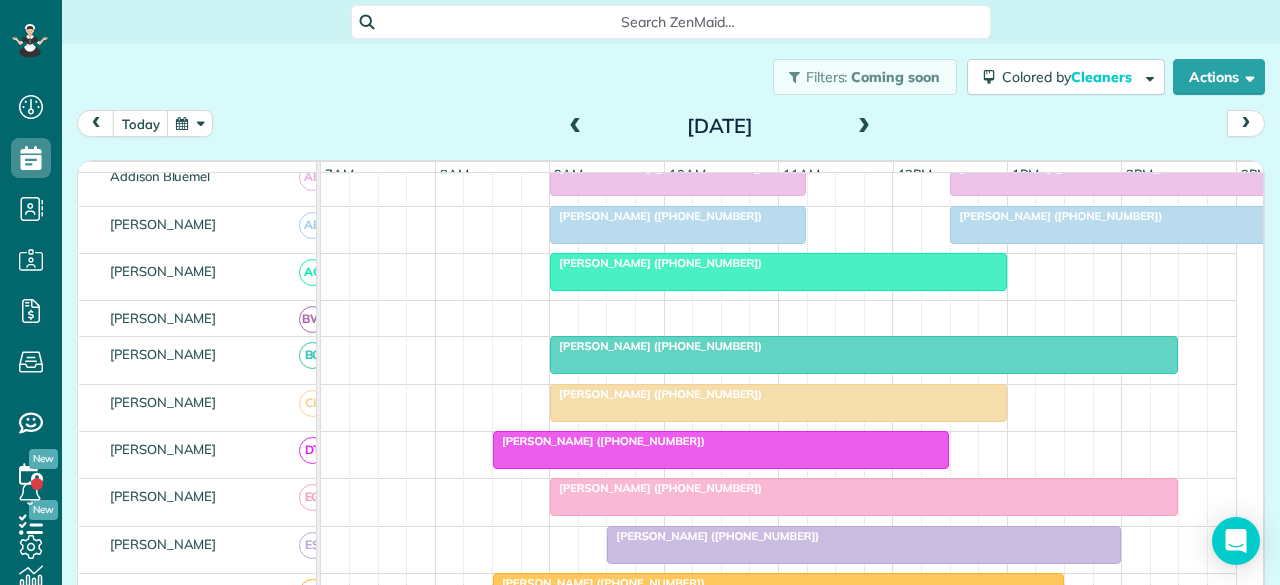 click at bounding box center (778, 403) 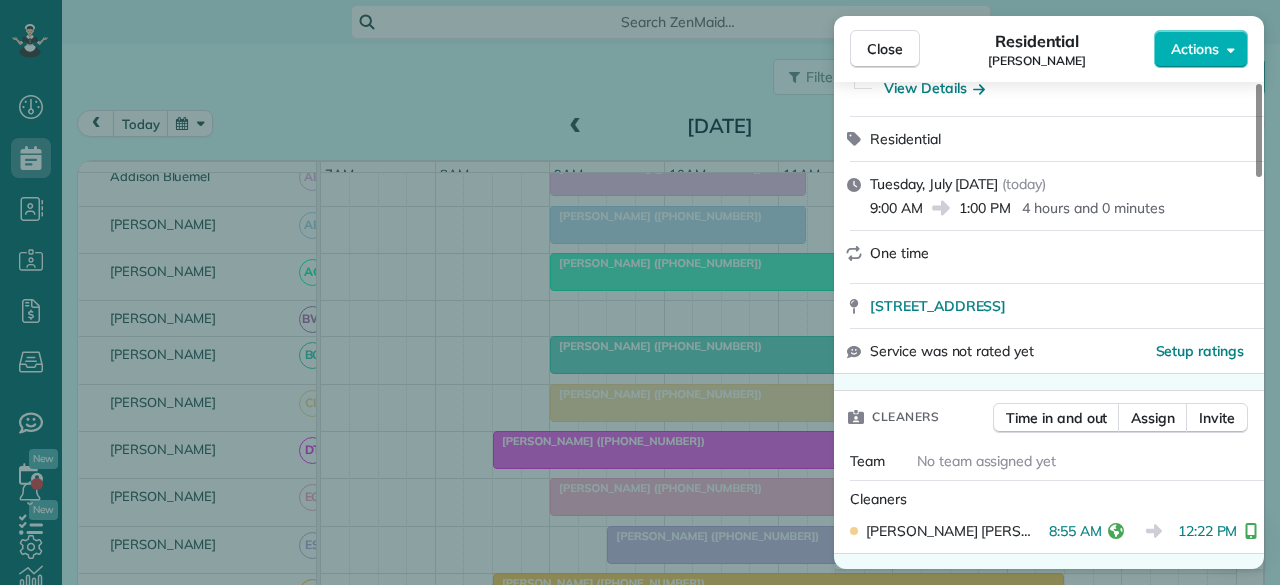 scroll, scrollTop: 300, scrollLeft: 0, axis: vertical 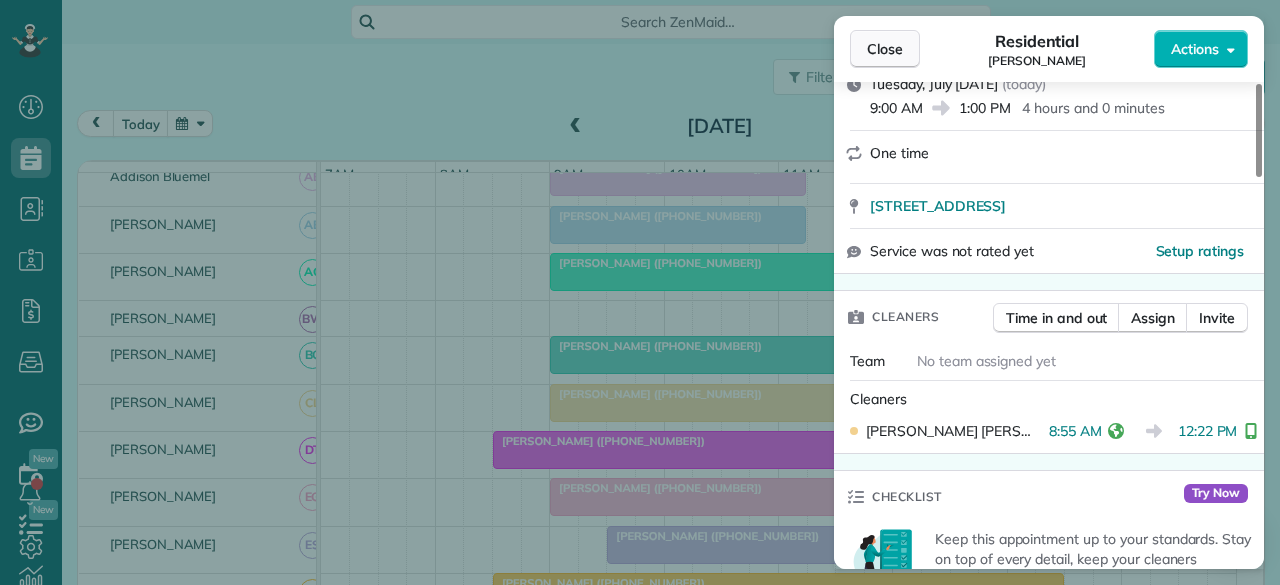 click on "Close" at bounding box center (885, 49) 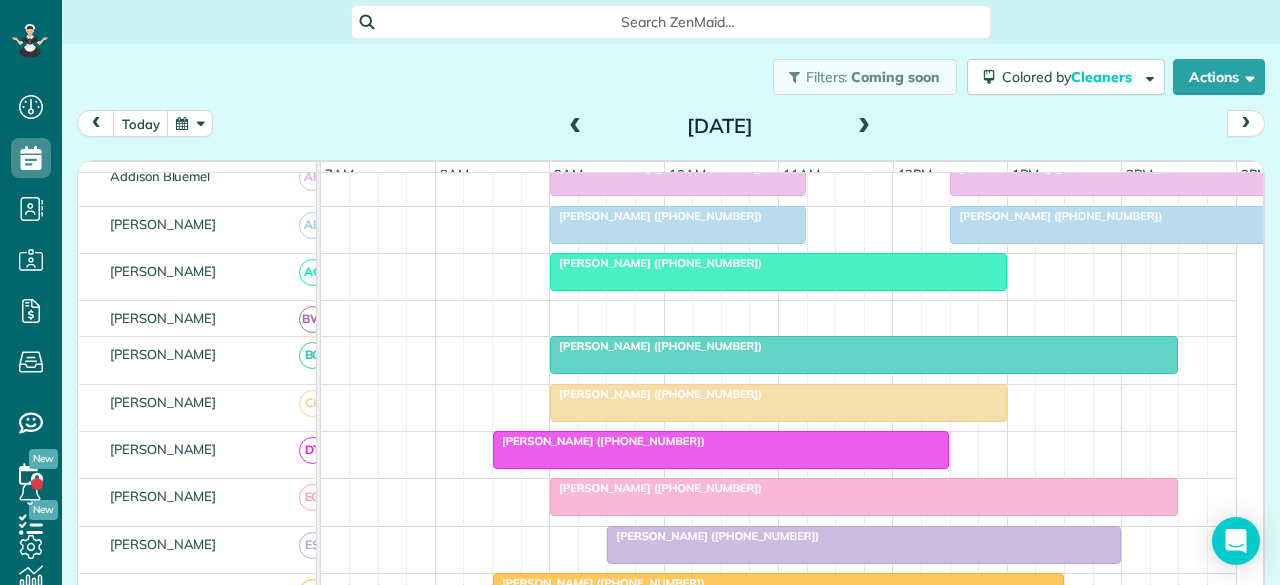 click at bounding box center (721, 450) 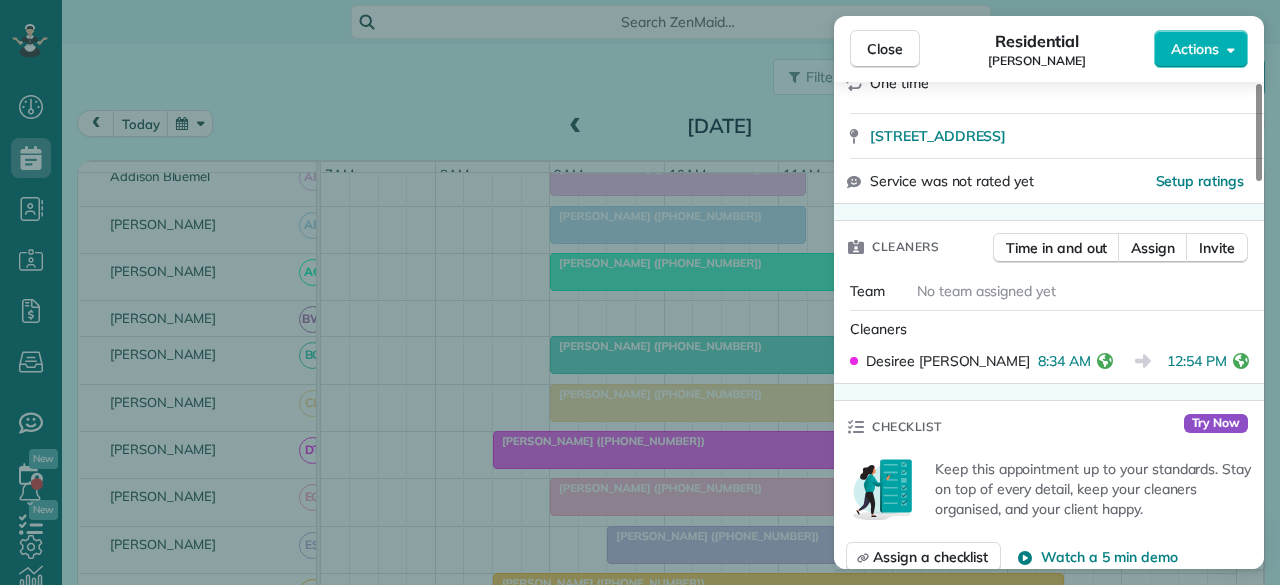 scroll, scrollTop: 400, scrollLeft: 0, axis: vertical 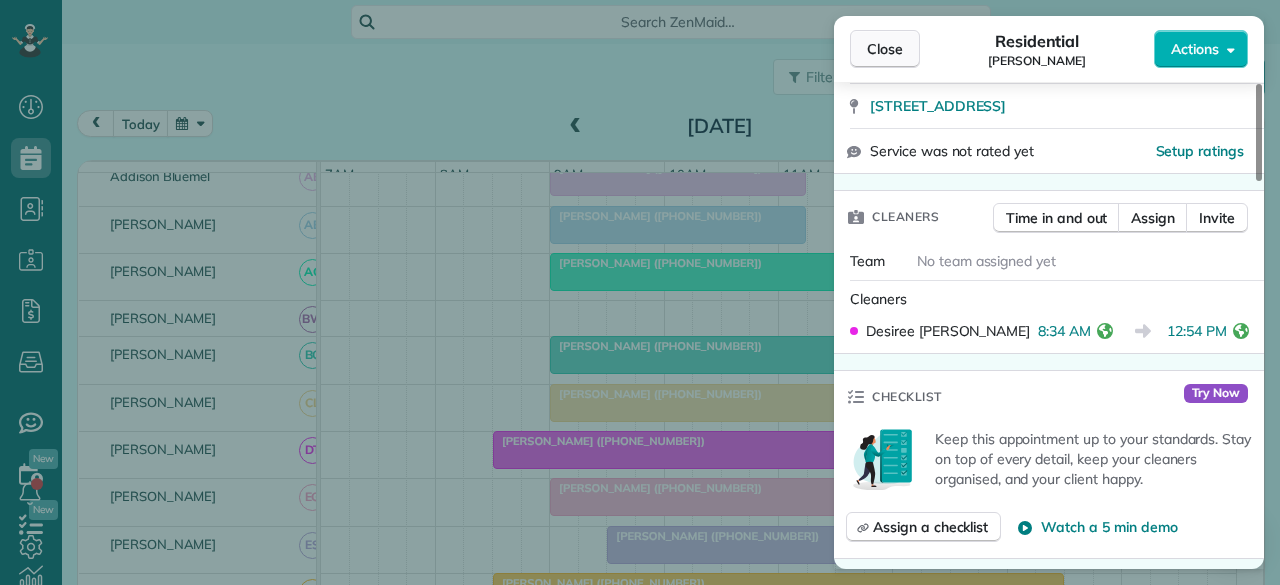 click on "Close" at bounding box center [885, 49] 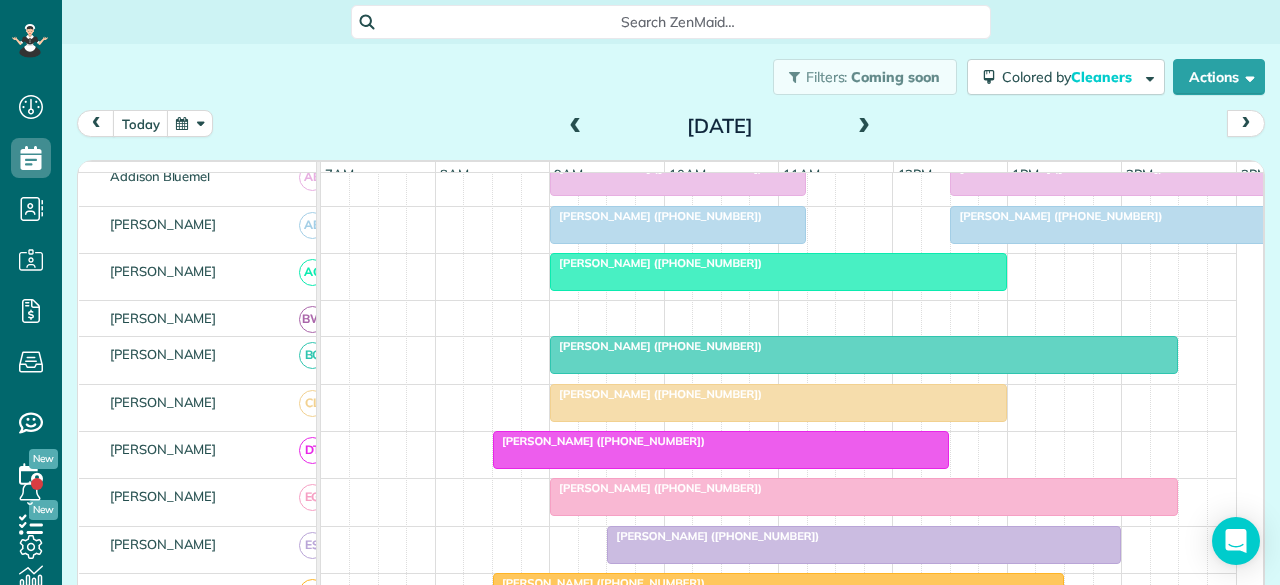 click at bounding box center [864, 497] 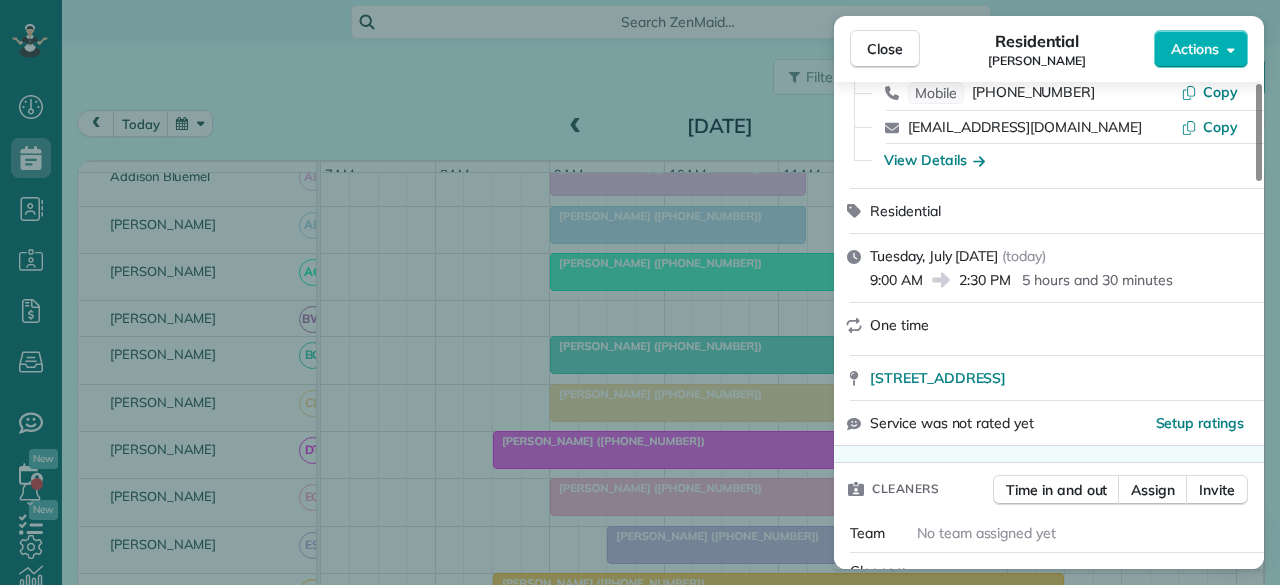 scroll, scrollTop: 0, scrollLeft: 0, axis: both 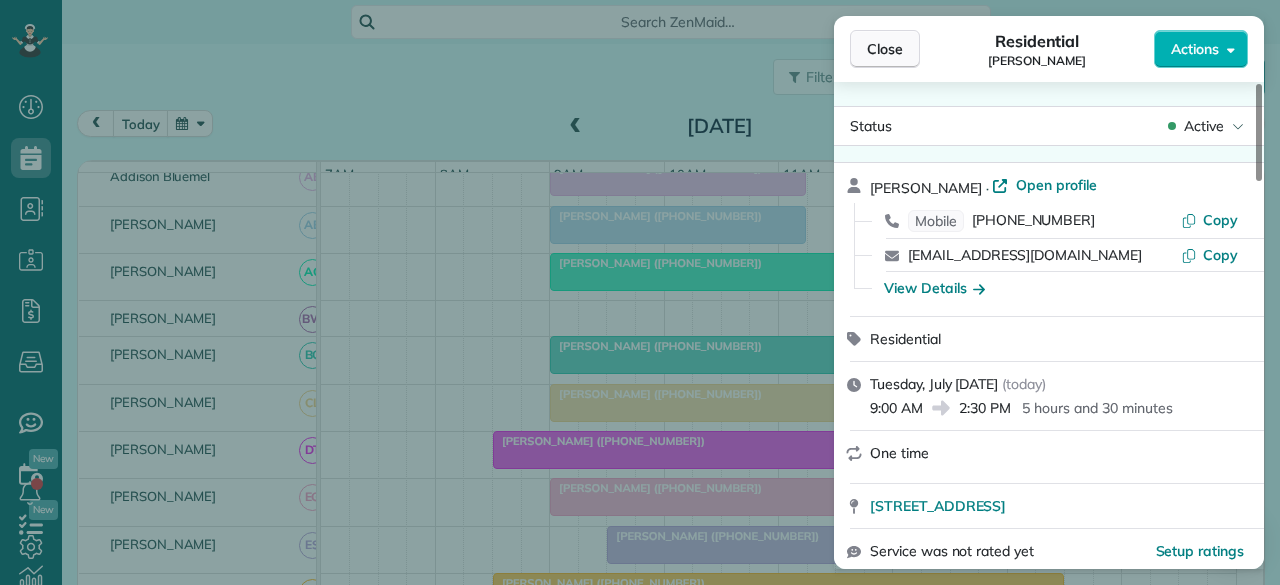 click on "Close" at bounding box center (885, 49) 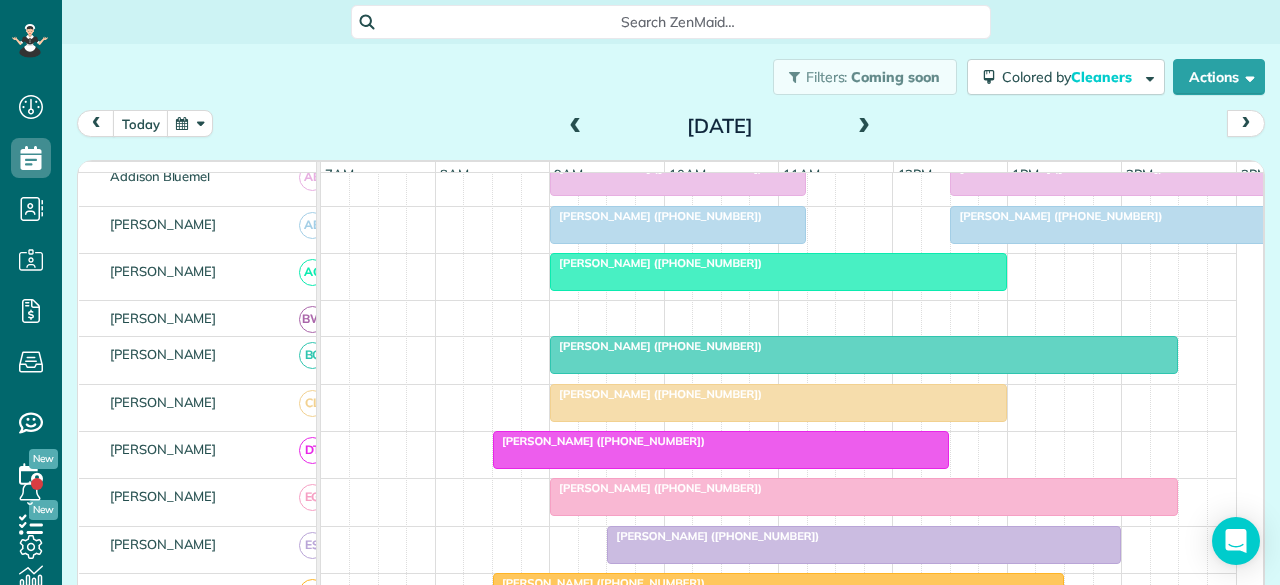 scroll, scrollTop: 381, scrollLeft: 0, axis: vertical 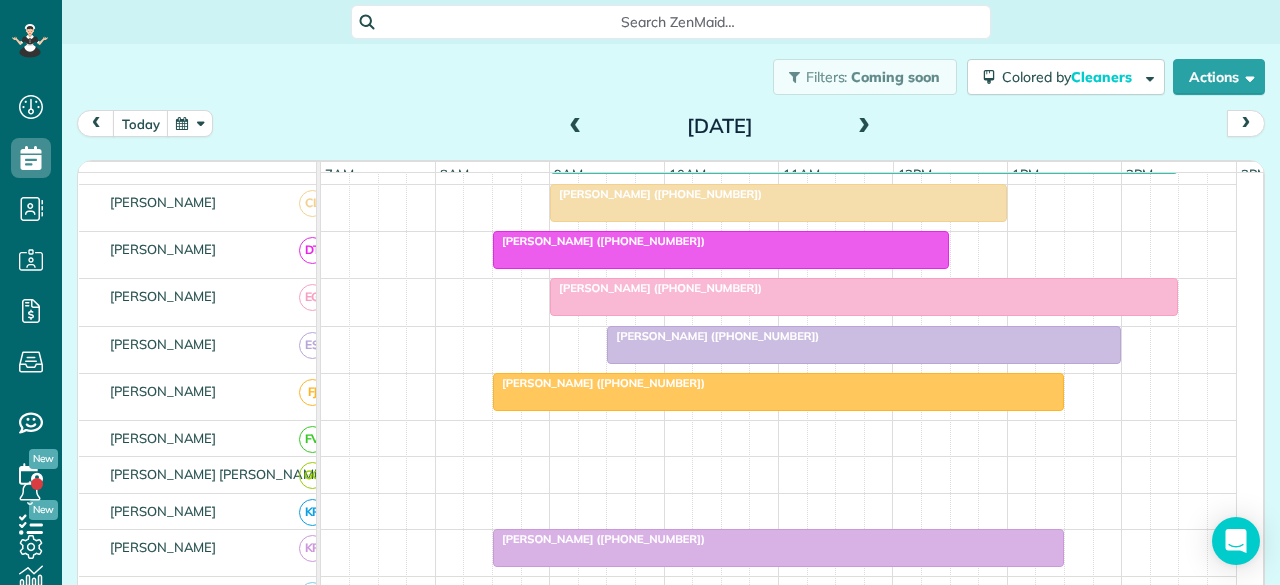 click on "[PERSON_NAME] ([PHONE_NUMBER])" at bounding box center [713, 336] 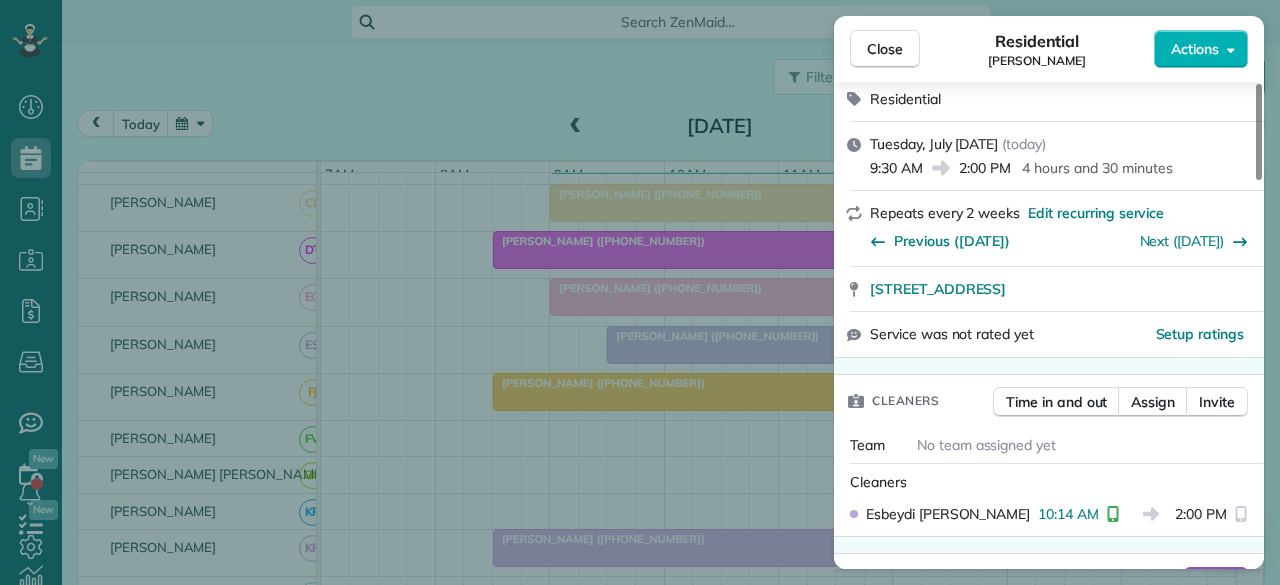 scroll, scrollTop: 300, scrollLeft: 0, axis: vertical 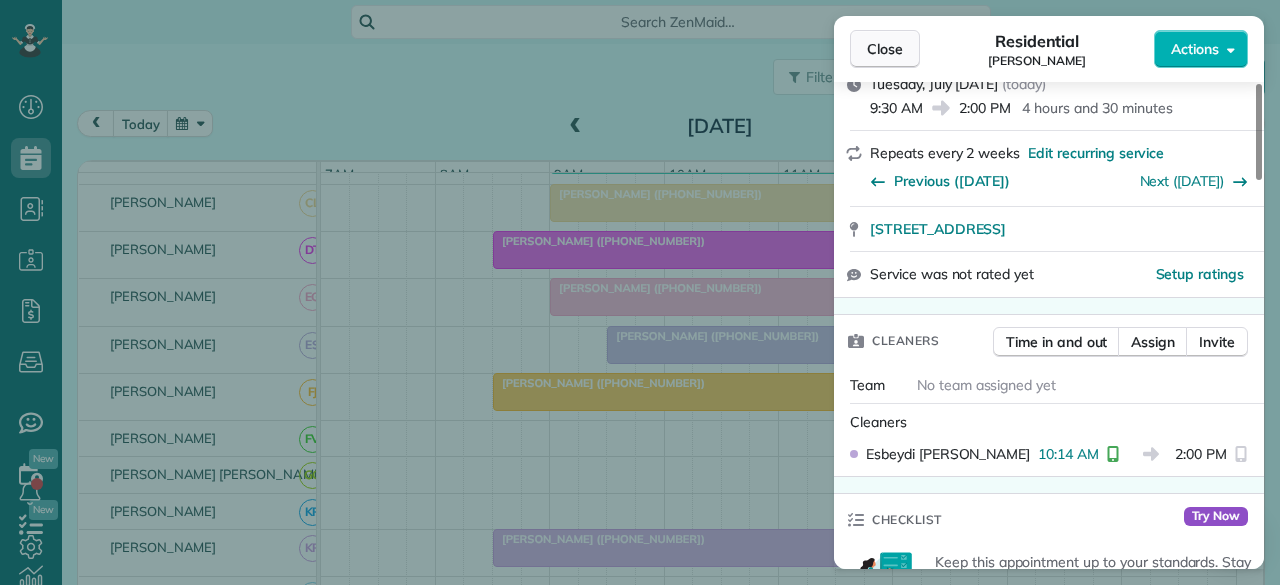 click on "Close" at bounding box center (885, 49) 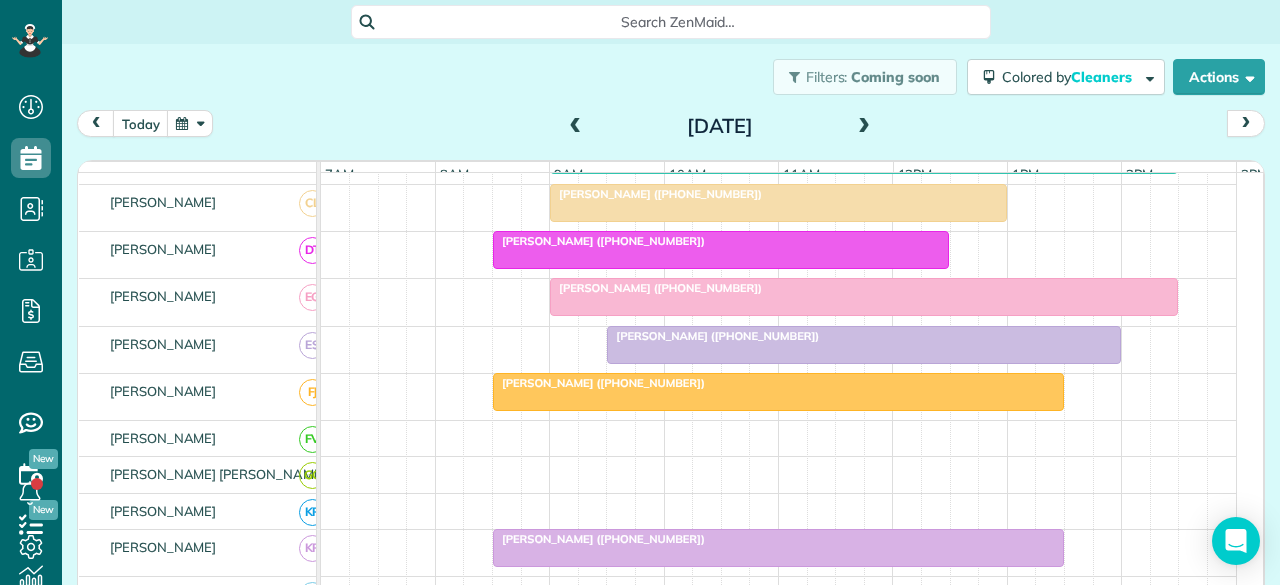 click at bounding box center [778, 392] 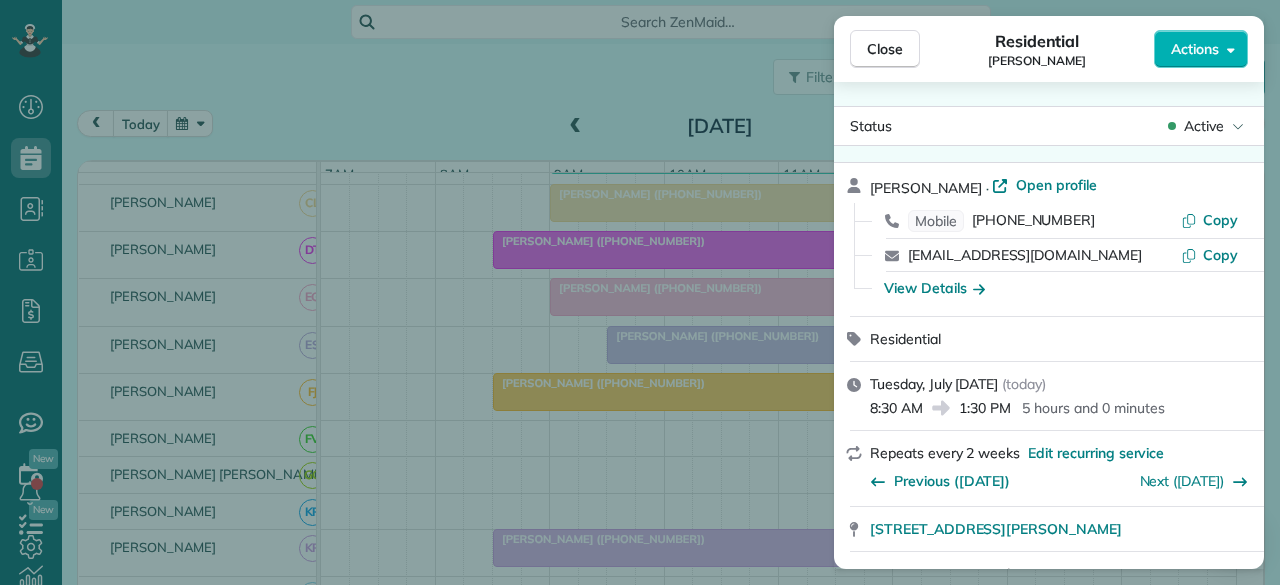 scroll, scrollTop: 0, scrollLeft: 0, axis: both 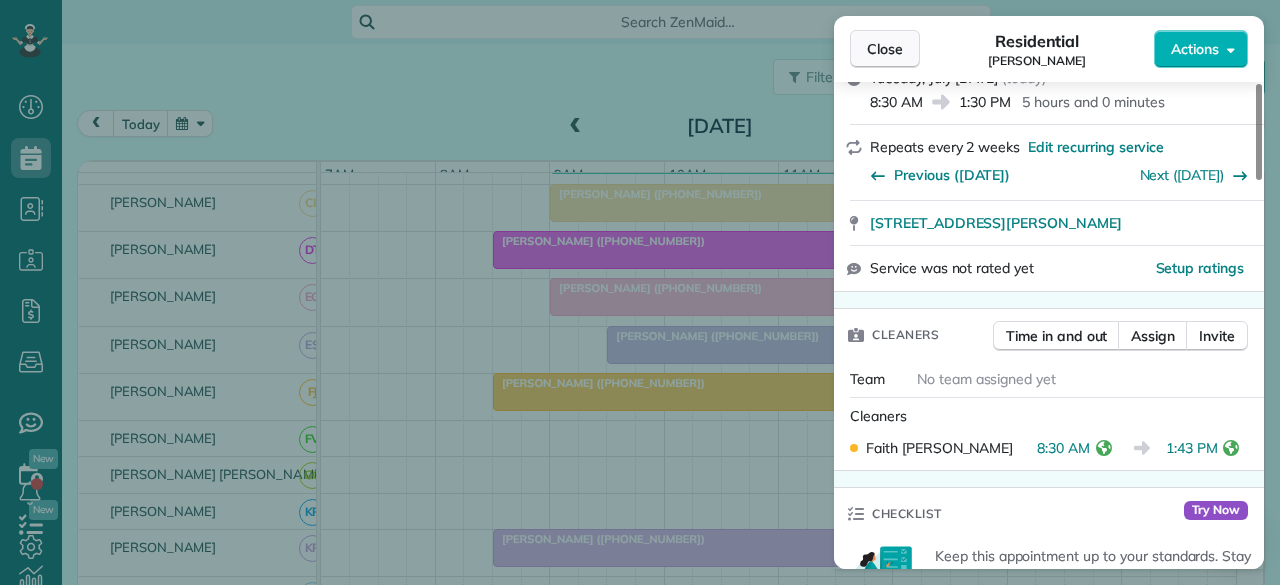 click on "Close" at bounding box center [885, 49] 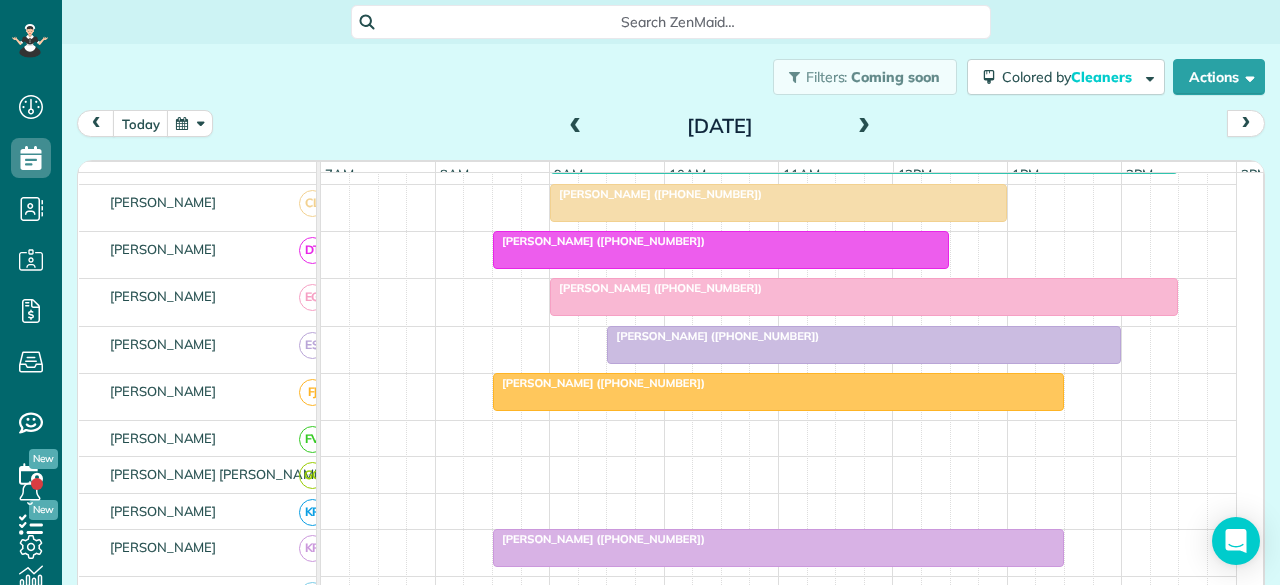 scroll, scrollTop: 500, scrollLeft: 0, axis: vertical 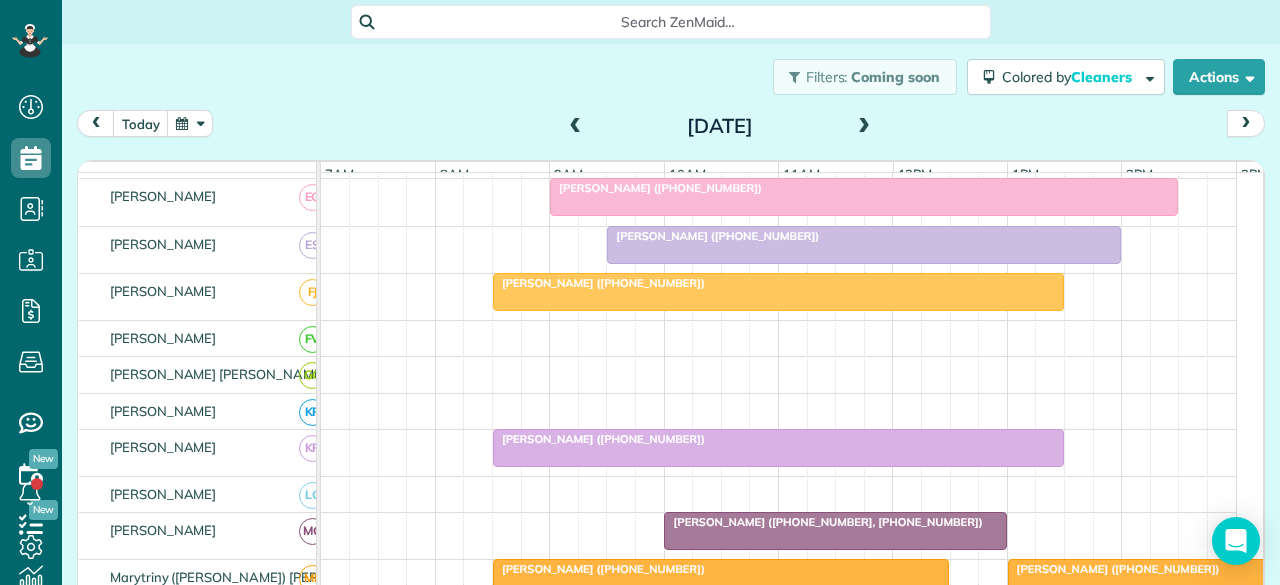 click on "[PERSON_NAME] ([PHONE_NUMBER])" at bounding box center (599, 439) 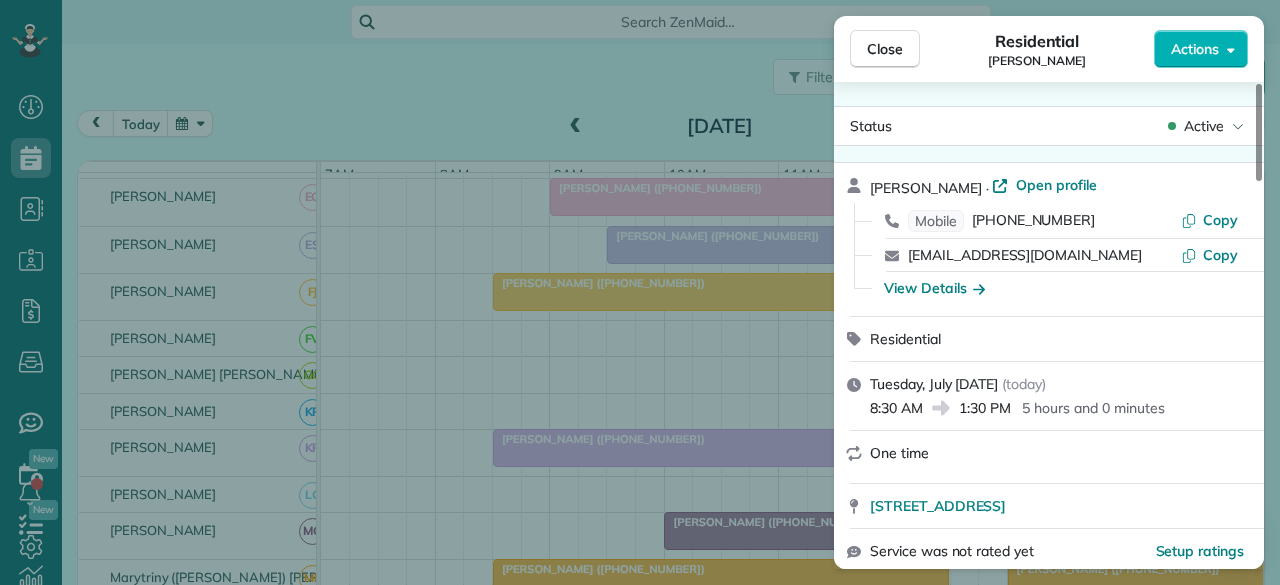 scroll, scrollTop: 200, scrollLeft: 0, axis: vertical 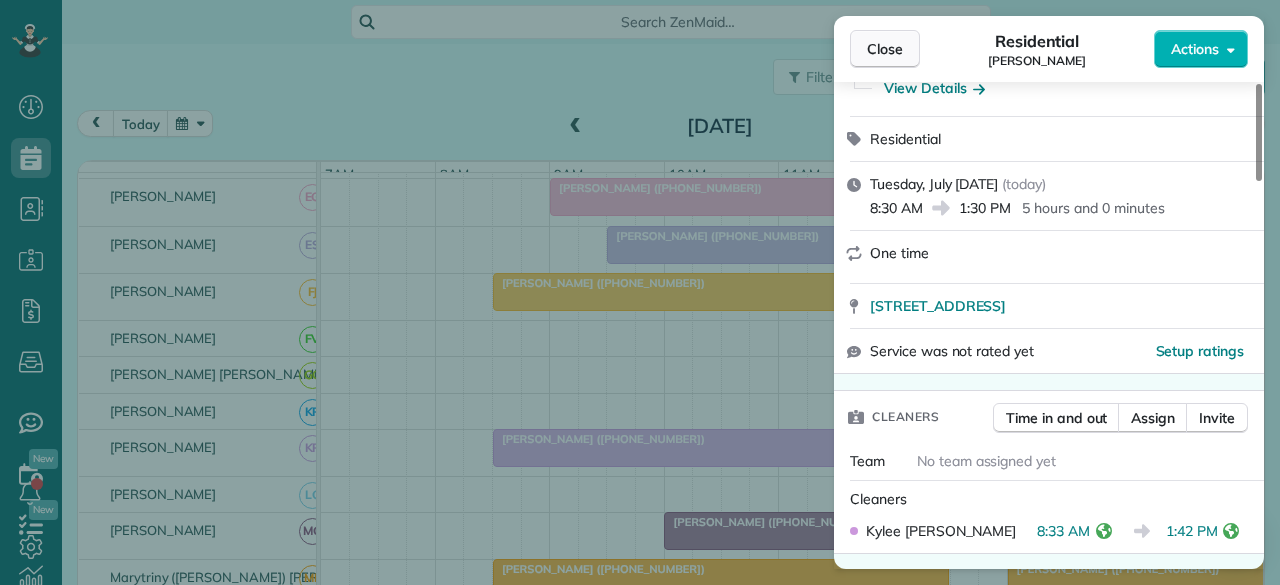 click on "Close" at bounding box center (885, 49) 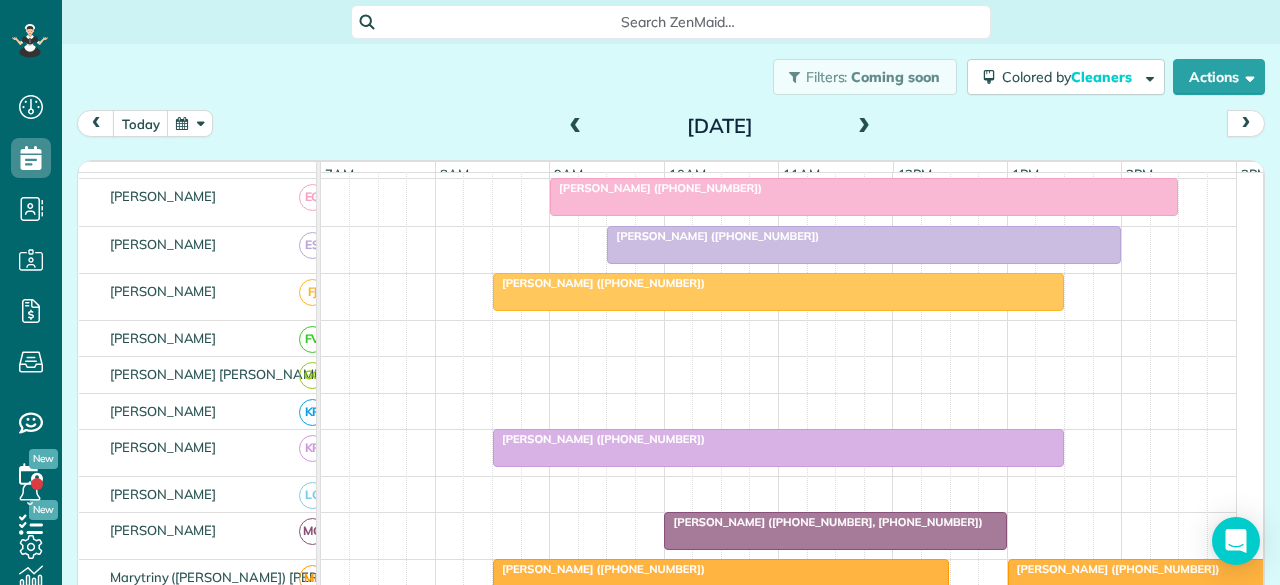 scroll, scrollTop: 581, scrollLeft: 0, axis: vertical 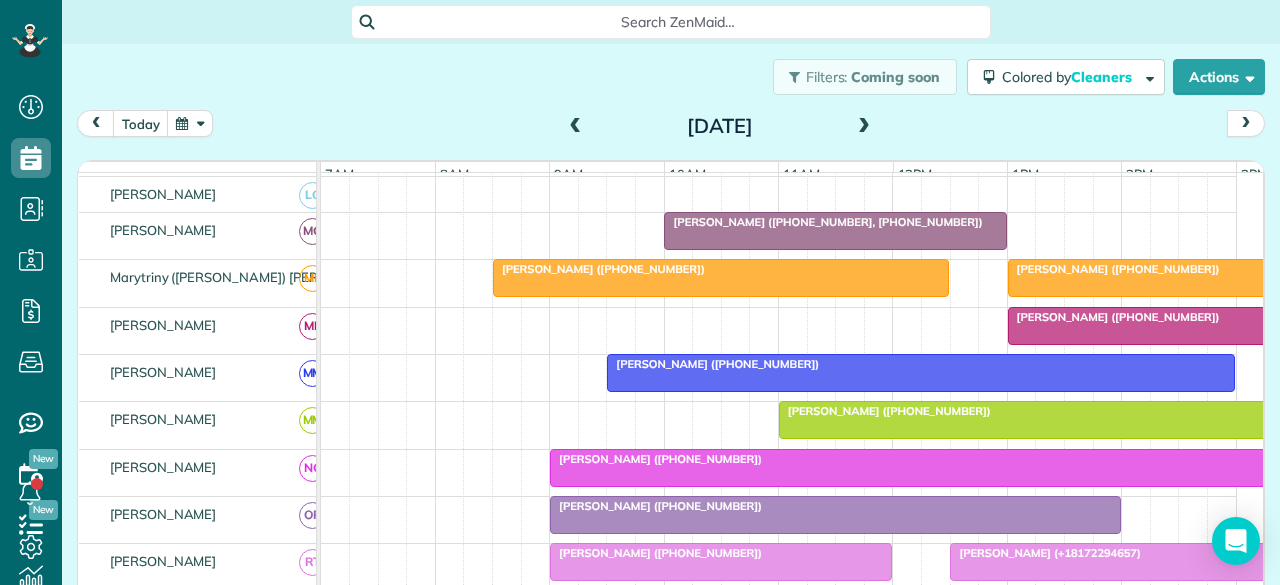 click on "[PERSON_NAME] ([PHONE_NUMBER], [PHONE_NUMBER])" at bounding box center [823, 222] 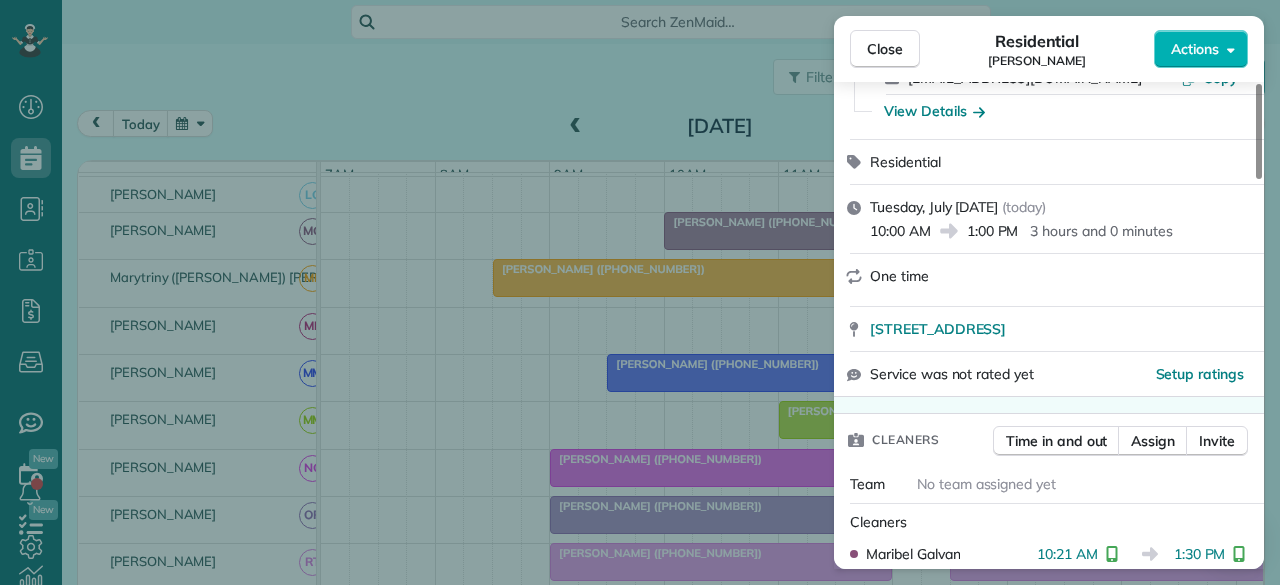 scroll, scrollTop: 300, scrollLeft: 0, axis: vertical 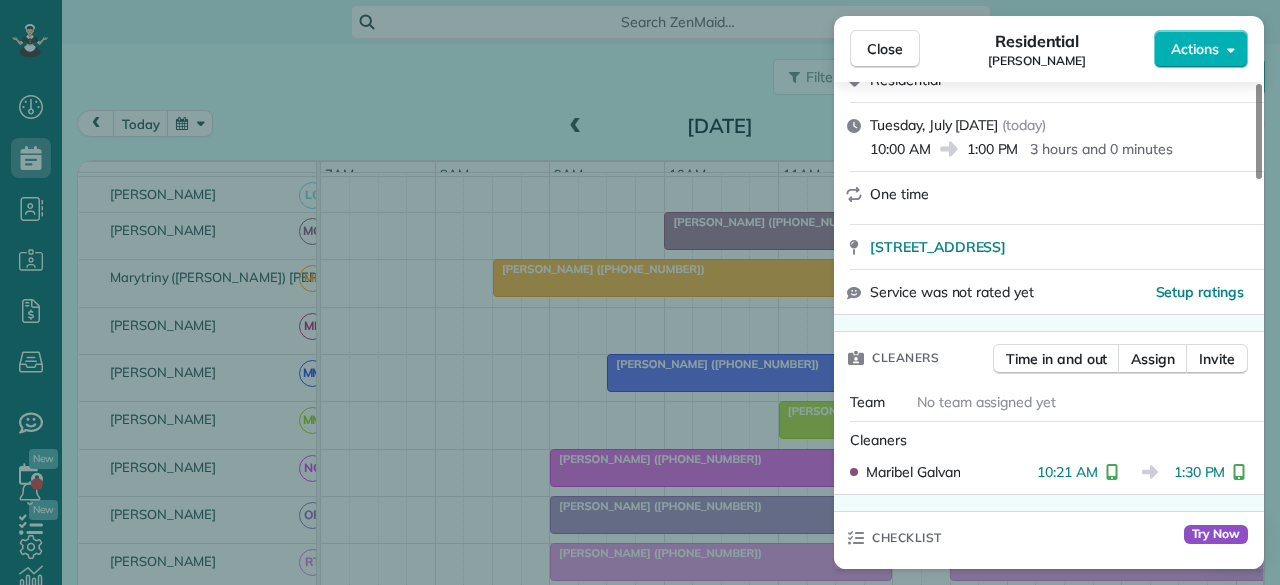 click on "Close" at bounding box center [885, 49] 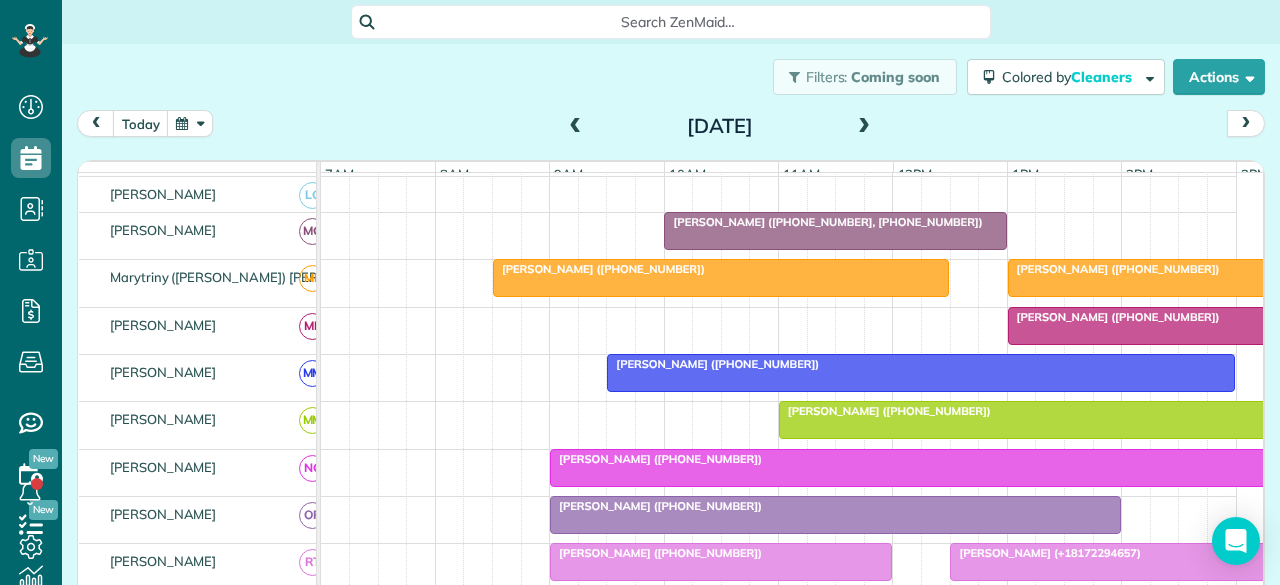 scroll, scrollTop: 867, scrollLeft: 0, axis: vertical 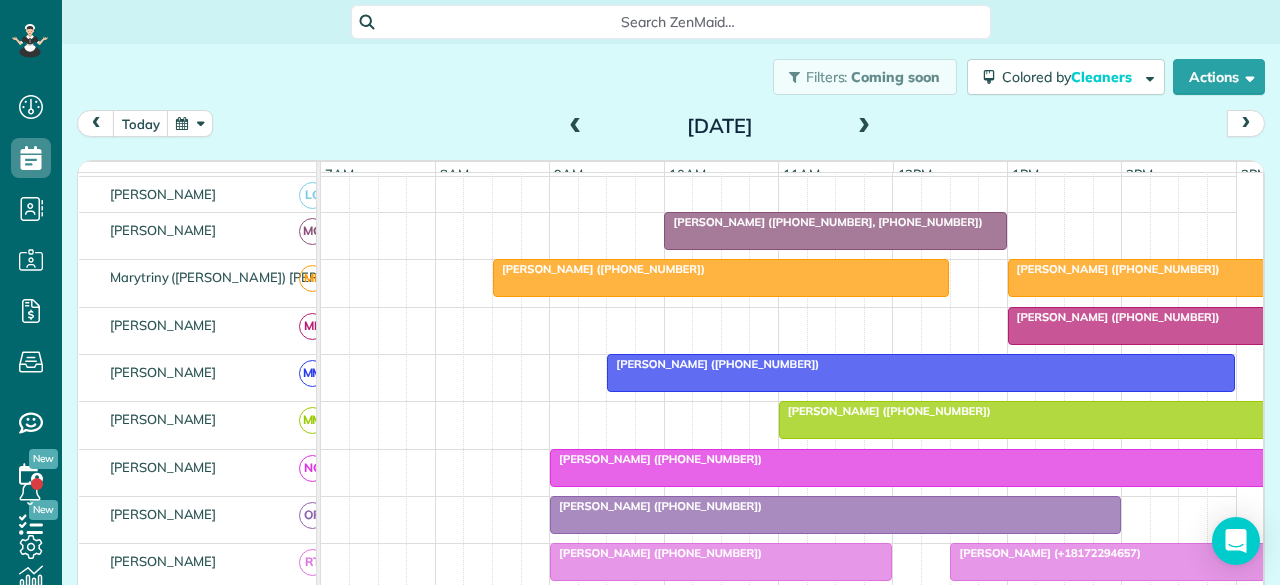 click at bounding box center [721, 278] 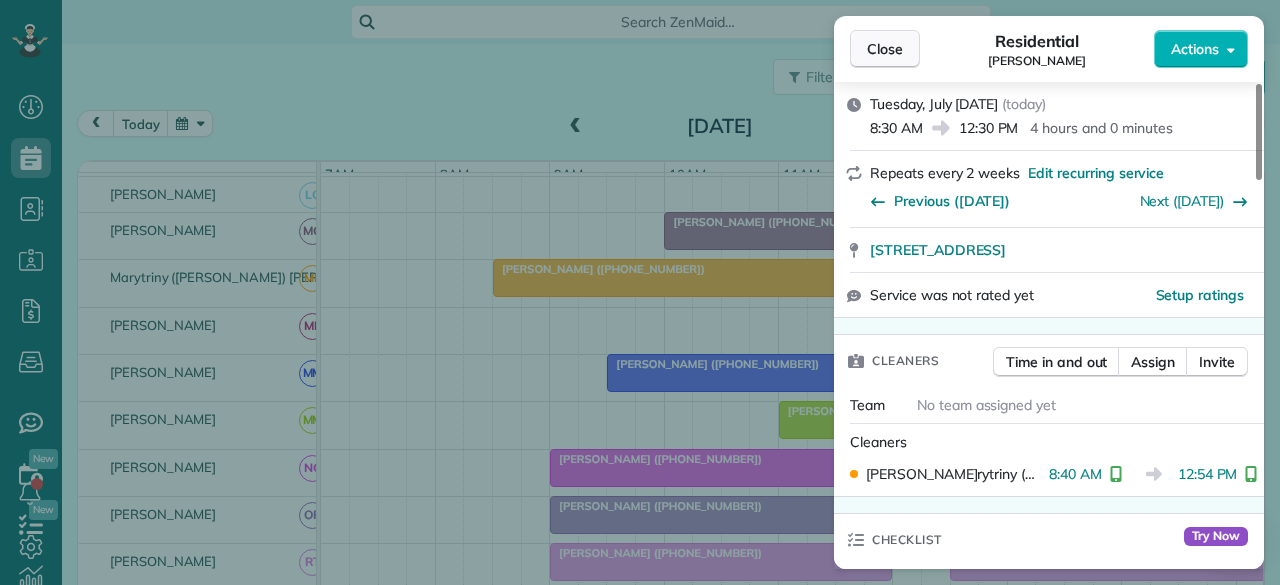 click on "Close" at bounding box center (885, 49) 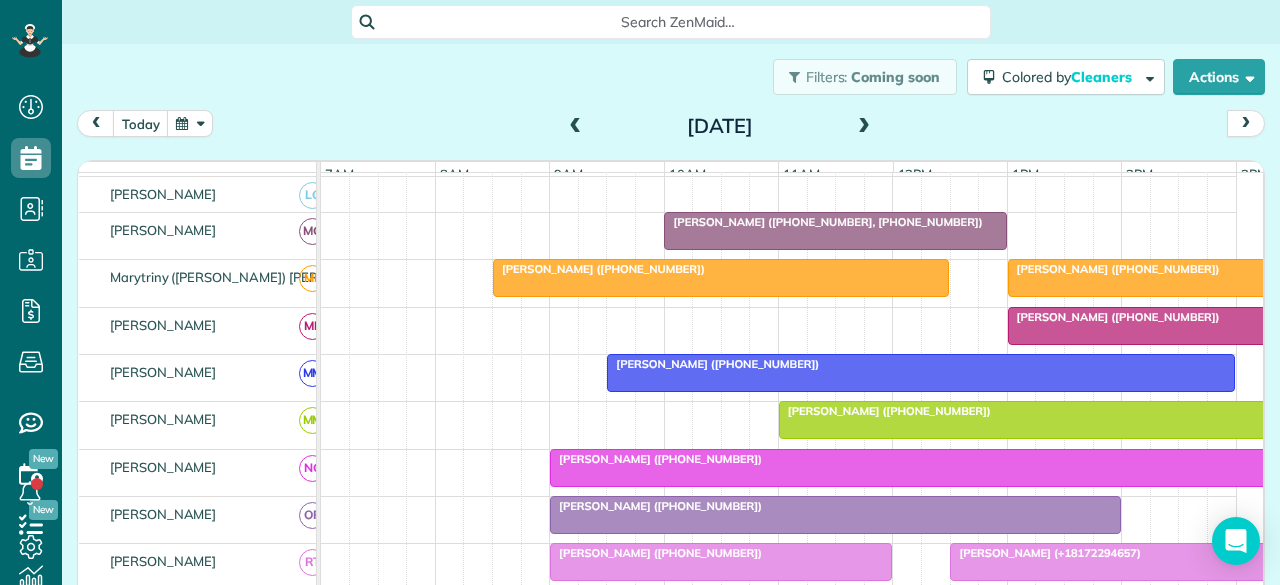click on "[PERSON_NAME] ([PHONE_NUMBER])" at bounding box center (1114, 269) 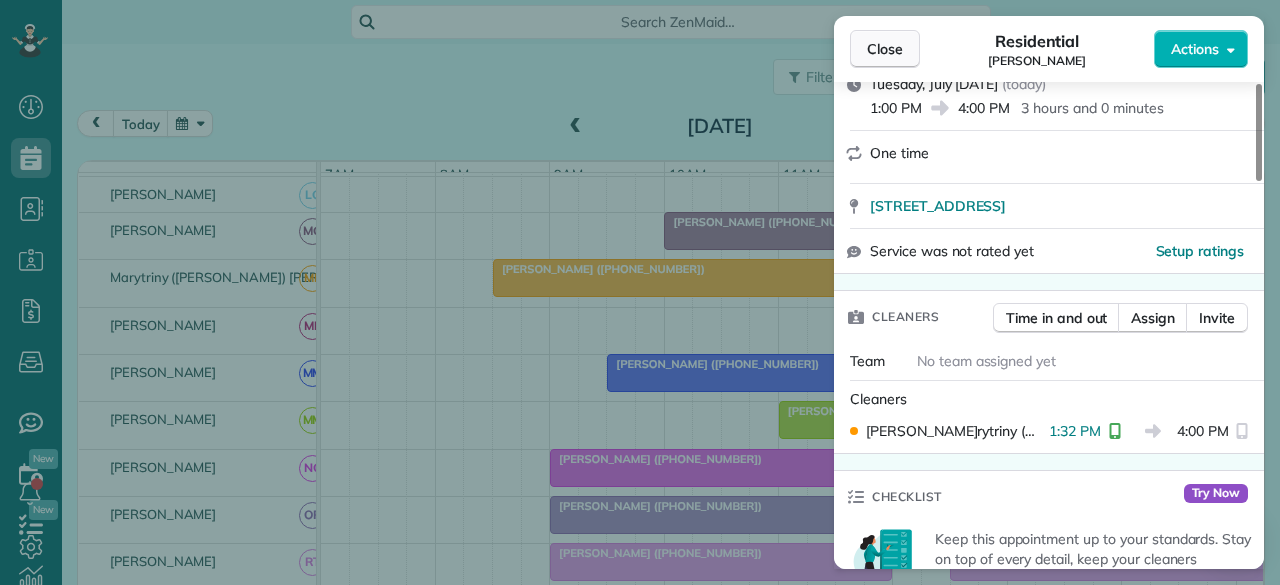 click on "Close" at bounding box center (885, 49) 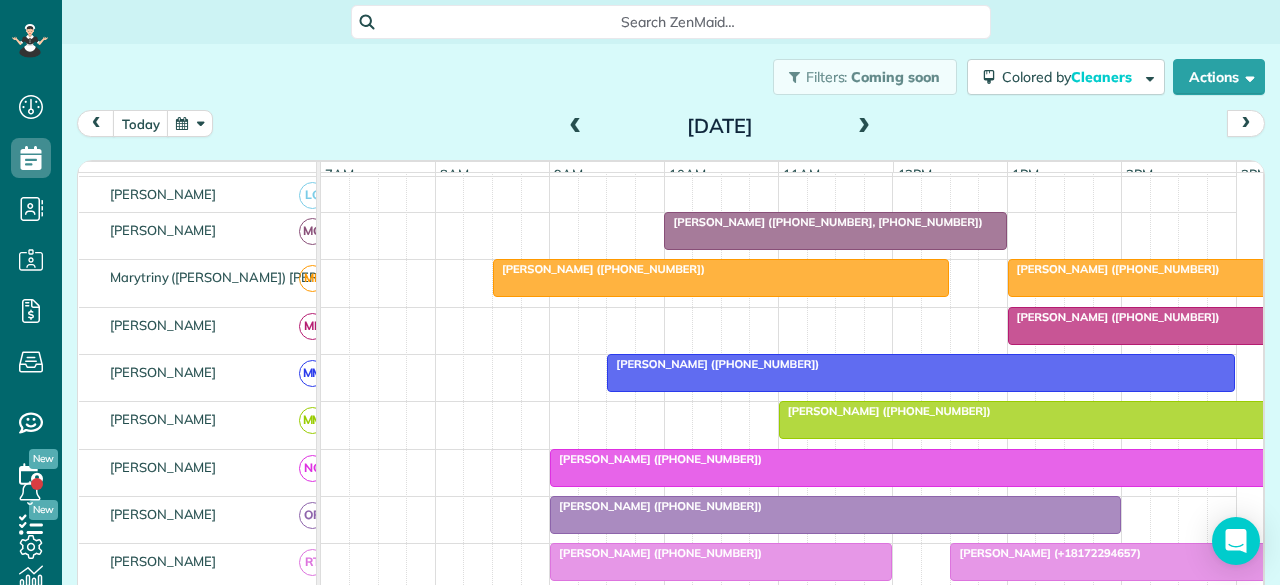 scroll, scrollTop: 876, scrollLeft: 0, axis: vertical 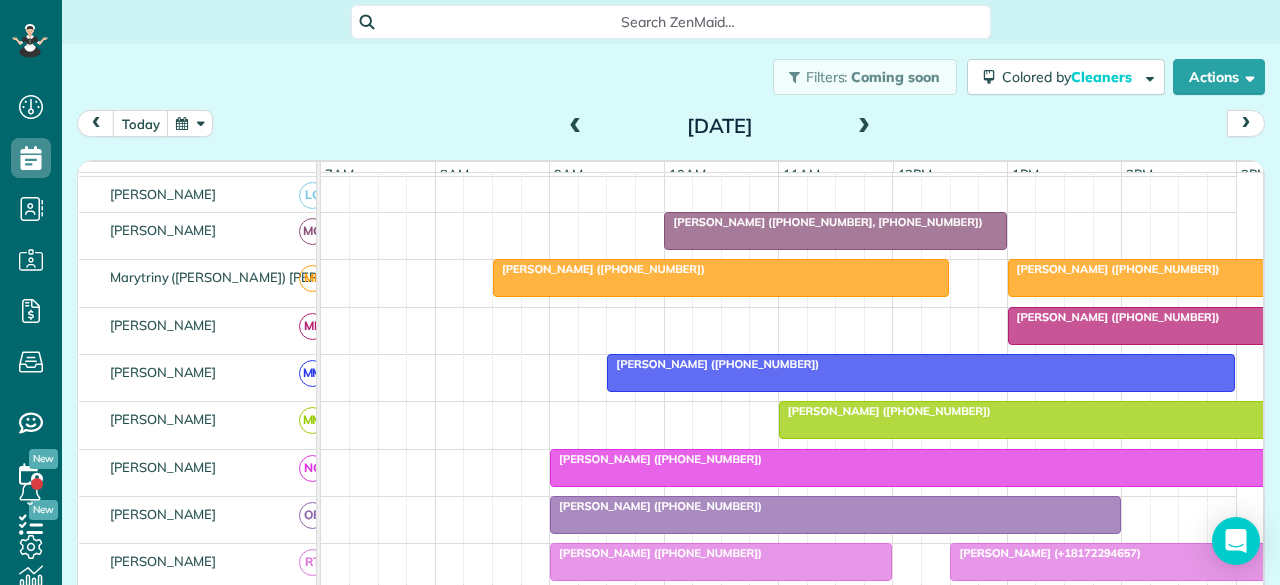 click on "[PERSON_NAME] ([PHONE_NUMBER])" at bounding box center (1114, 269) 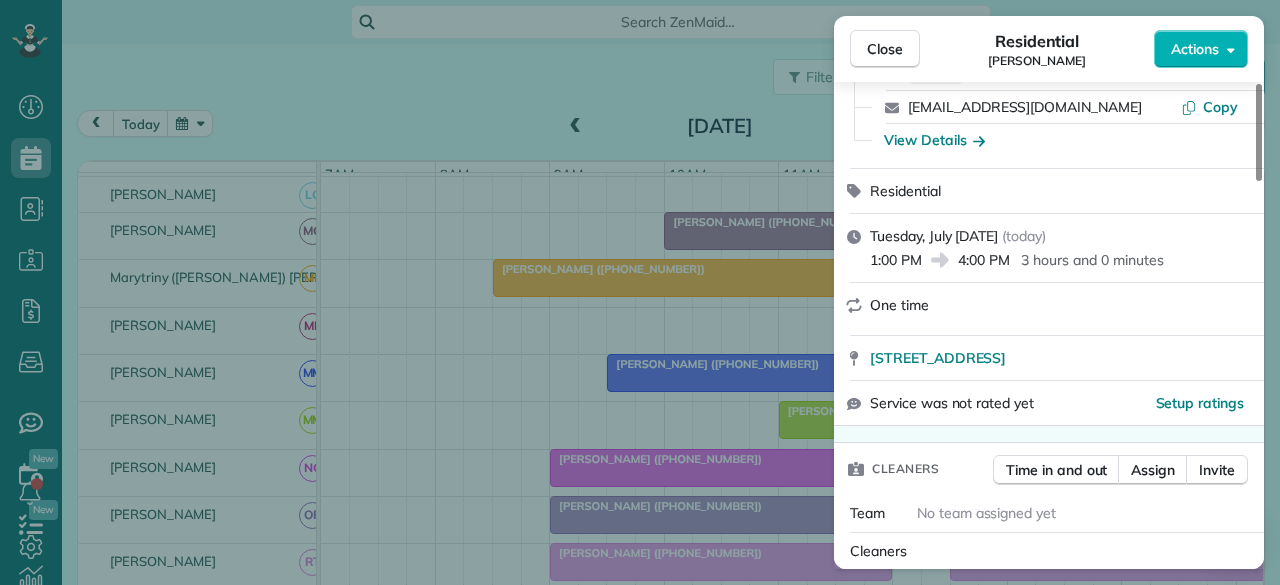 scroll, scrollTop: 300, scrollLeft: 0, axis: vertical 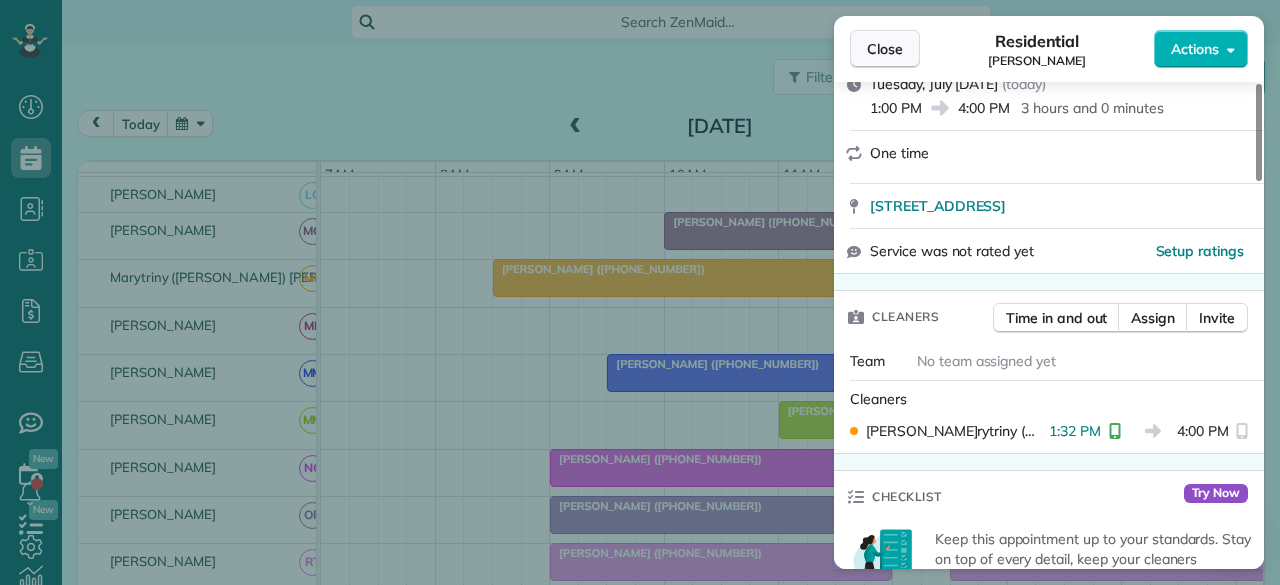 click on "Close" at bounding box center [885, 49] 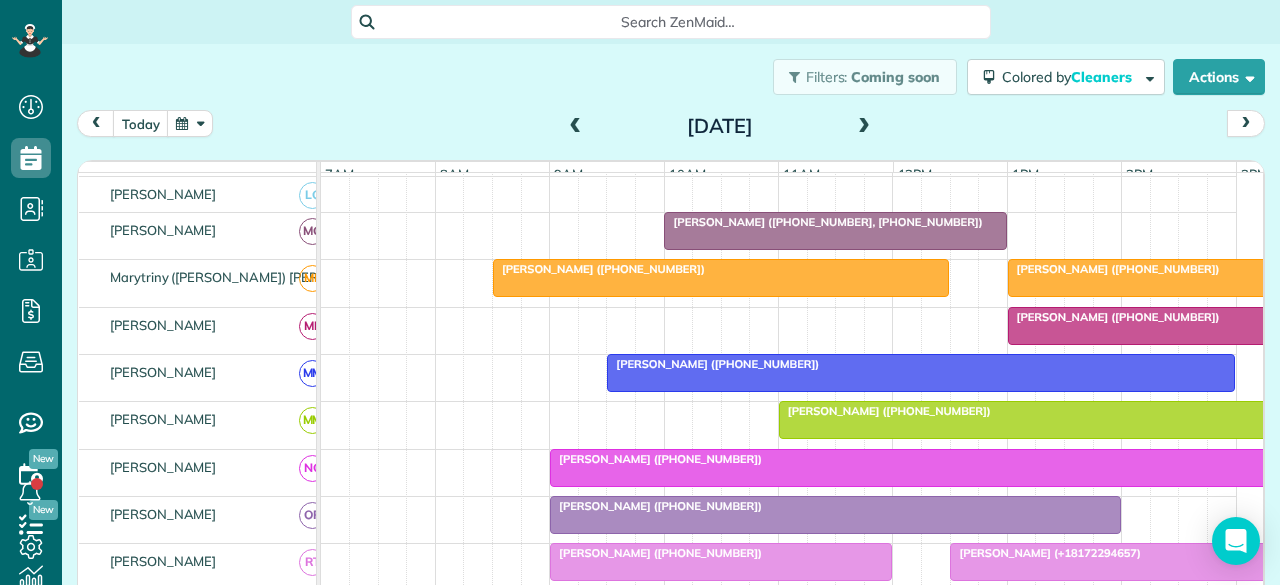 click at bounding box center [1064, 420] 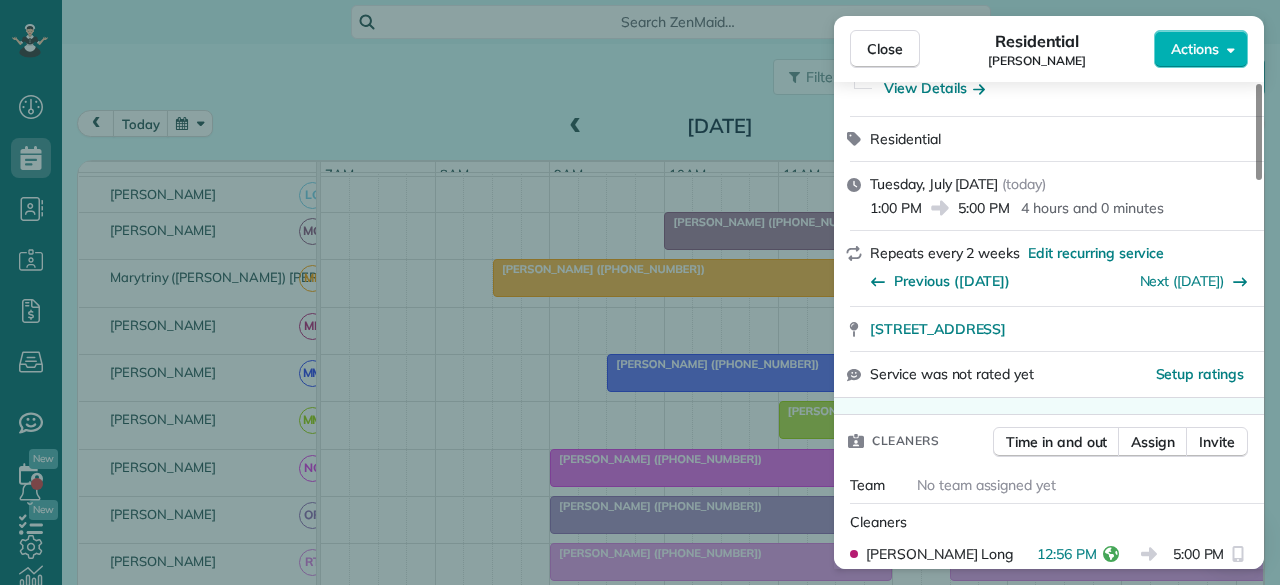 scroll, scrollTop: 300, scrollLeft: 0, axis: vertical 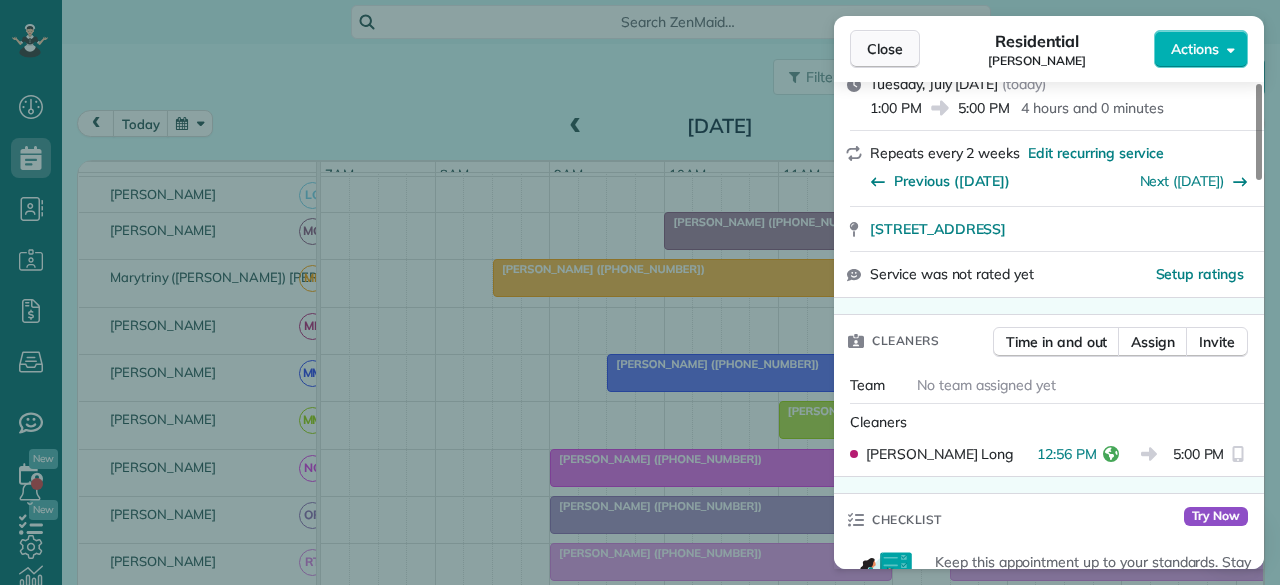 click on "Close" at bounding box center (885, 49) 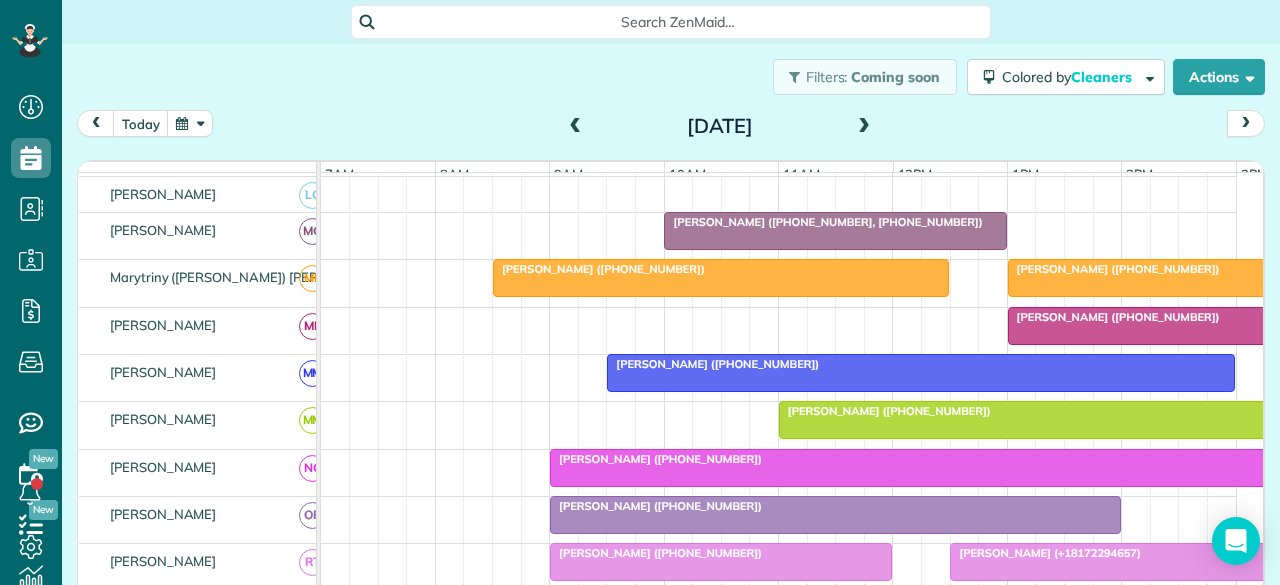 scroll, scrollTop: 872, scrollLeft: 0, axis: vertical 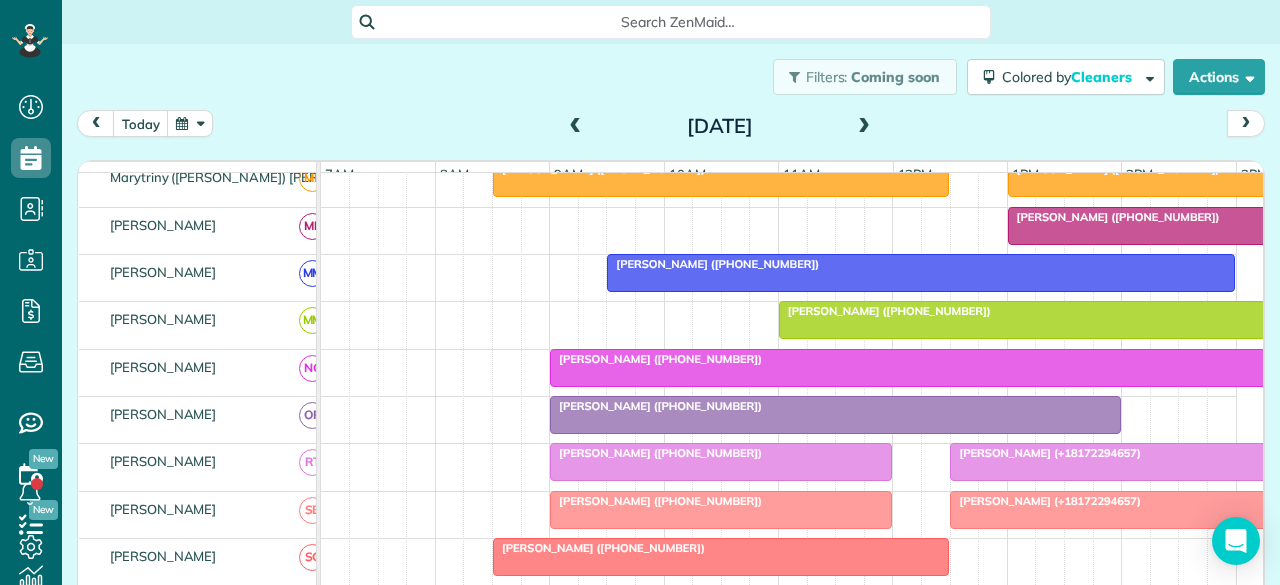 click on "[PERSON_NAME] ([PHONE_NUMBER])" at bounding box center [656, 406] 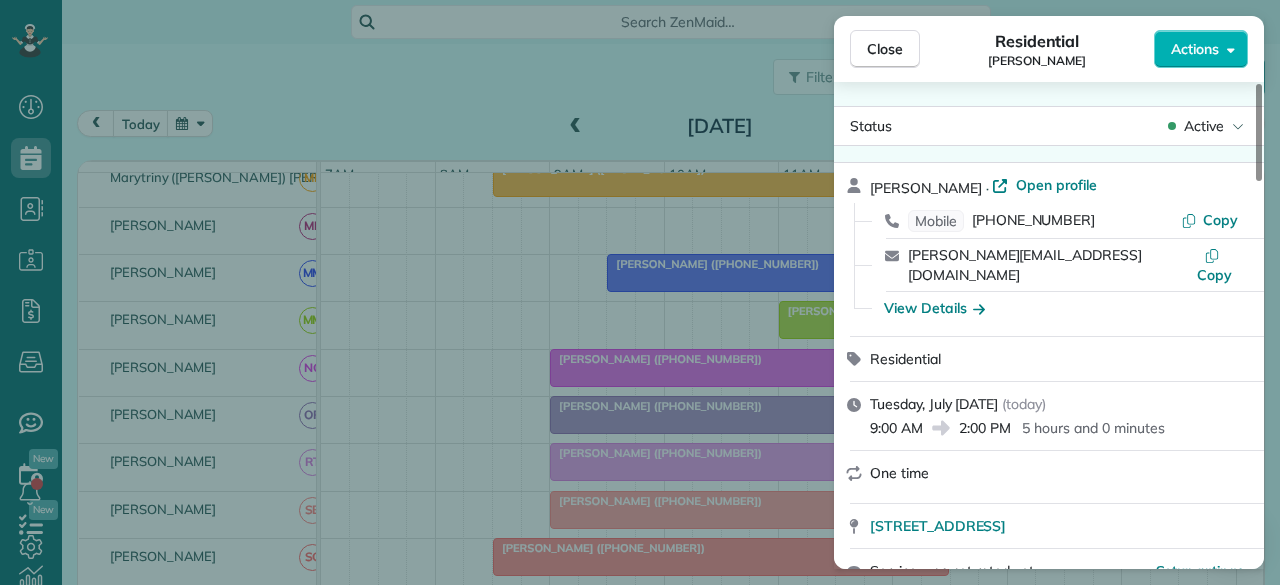 scroll, scrollTop: 300, scrollLeft: 0, axis: vertical 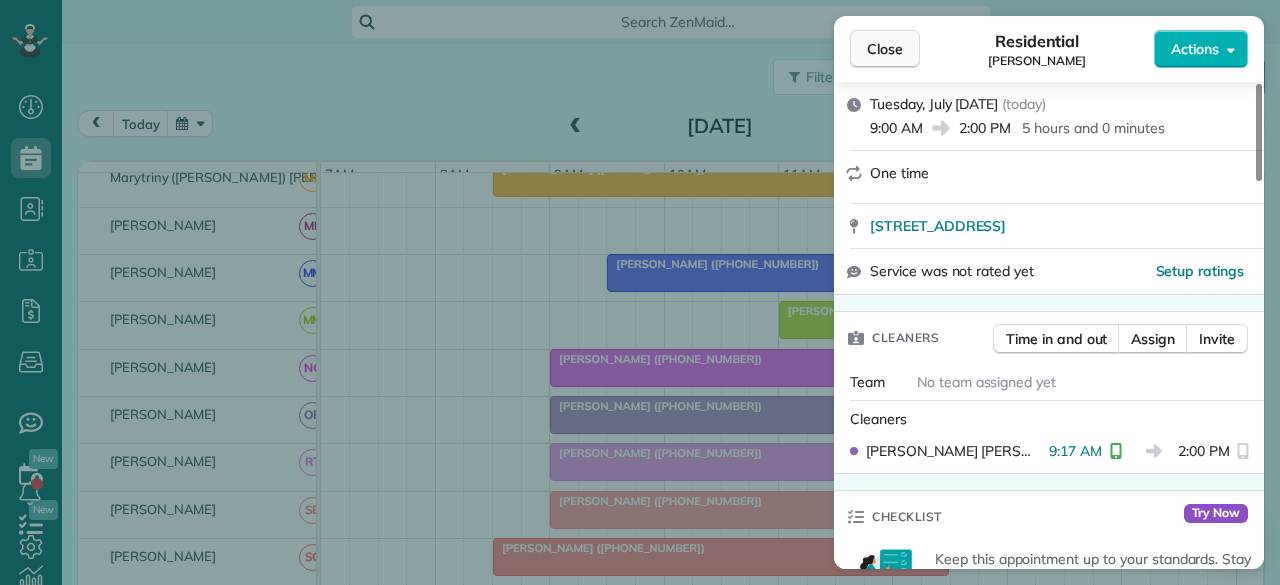 click on "Close" at bounding box center (885, 49) 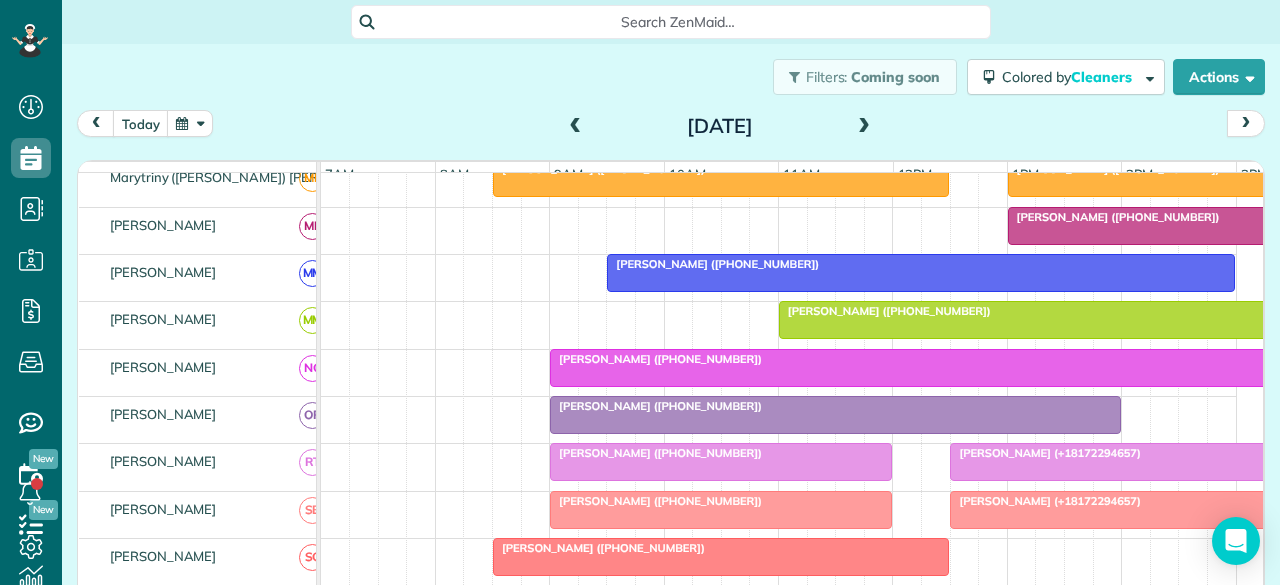 click at bounding box center [835, 415] 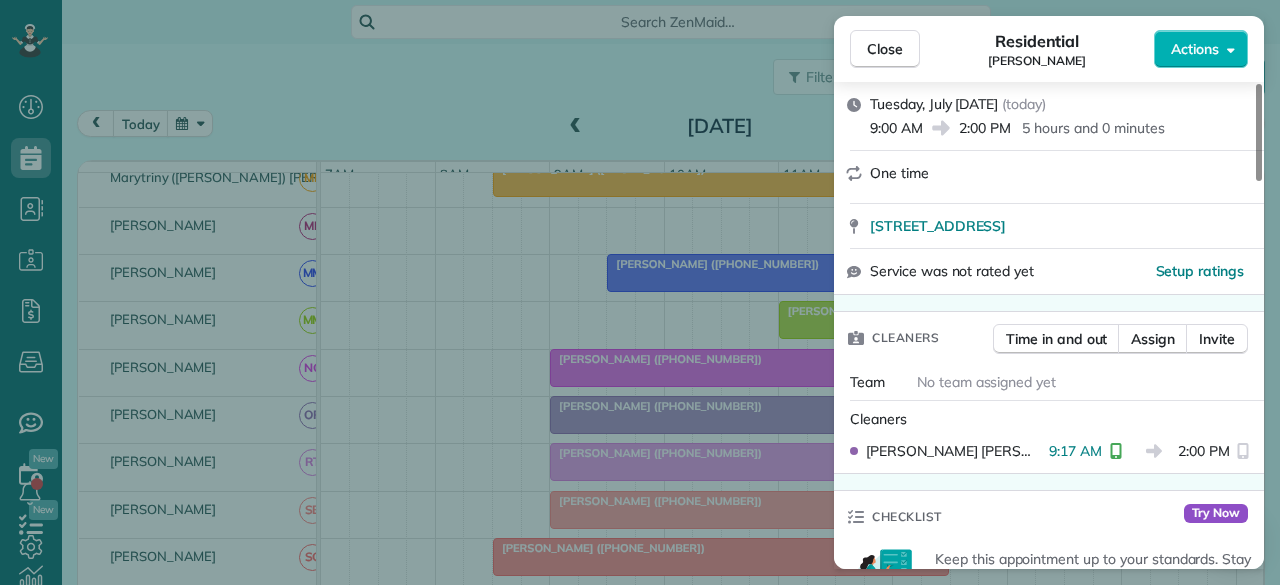 scroll, scrollTop: 400, scrollLeft: 0, axis: vertical 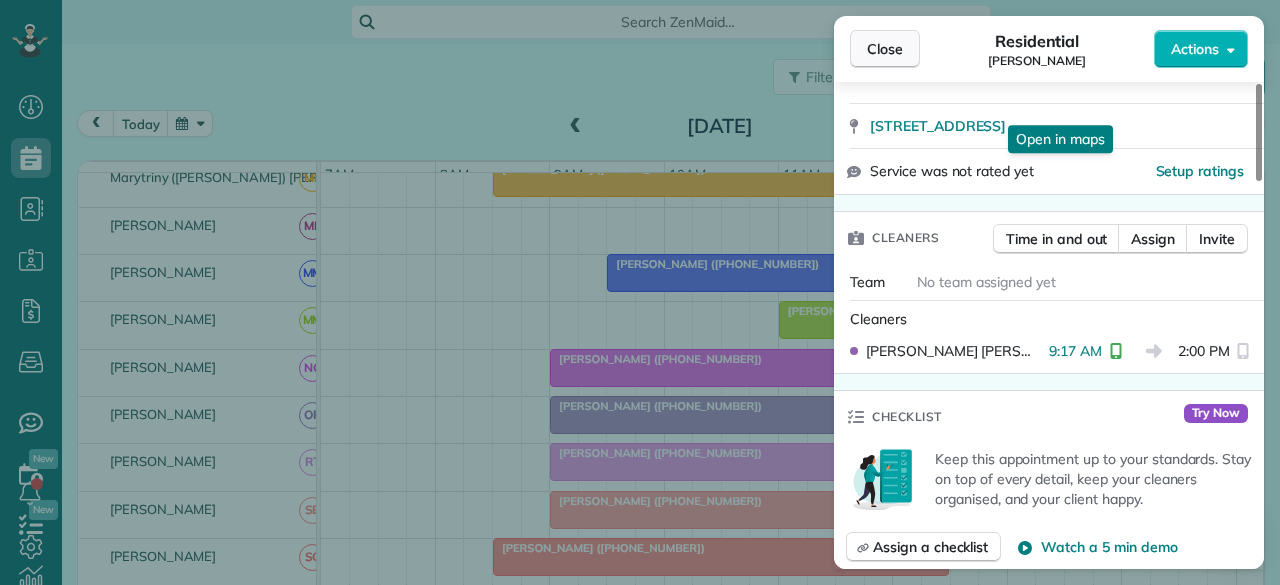 click on "Close" at bounding box center (885, 49) 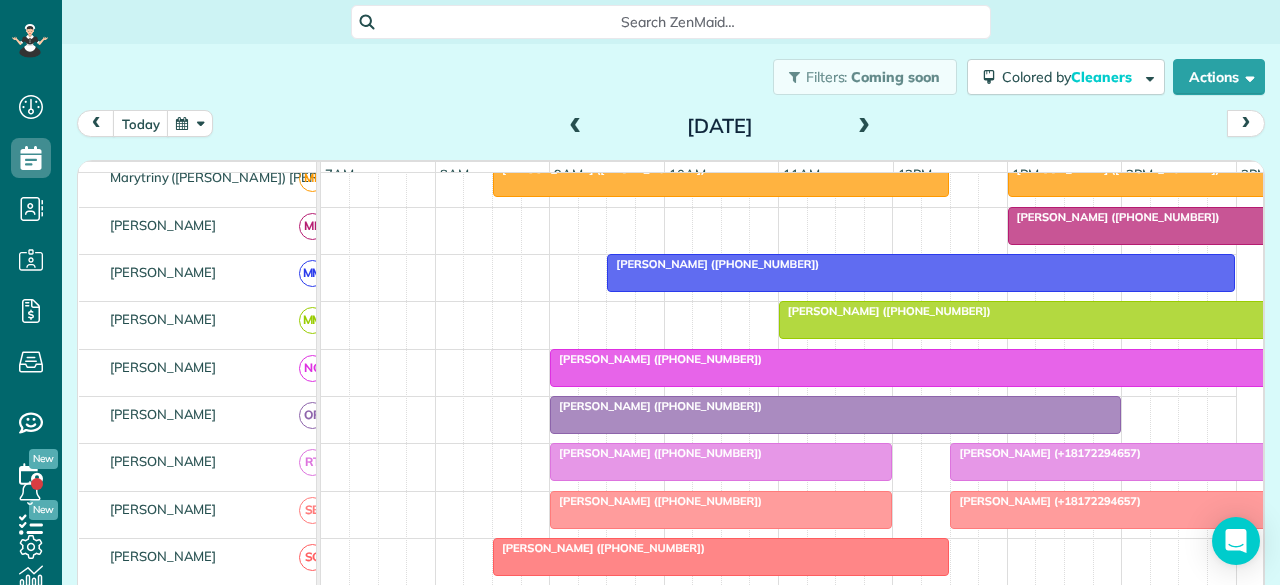 click at bounding box center (835, 415) 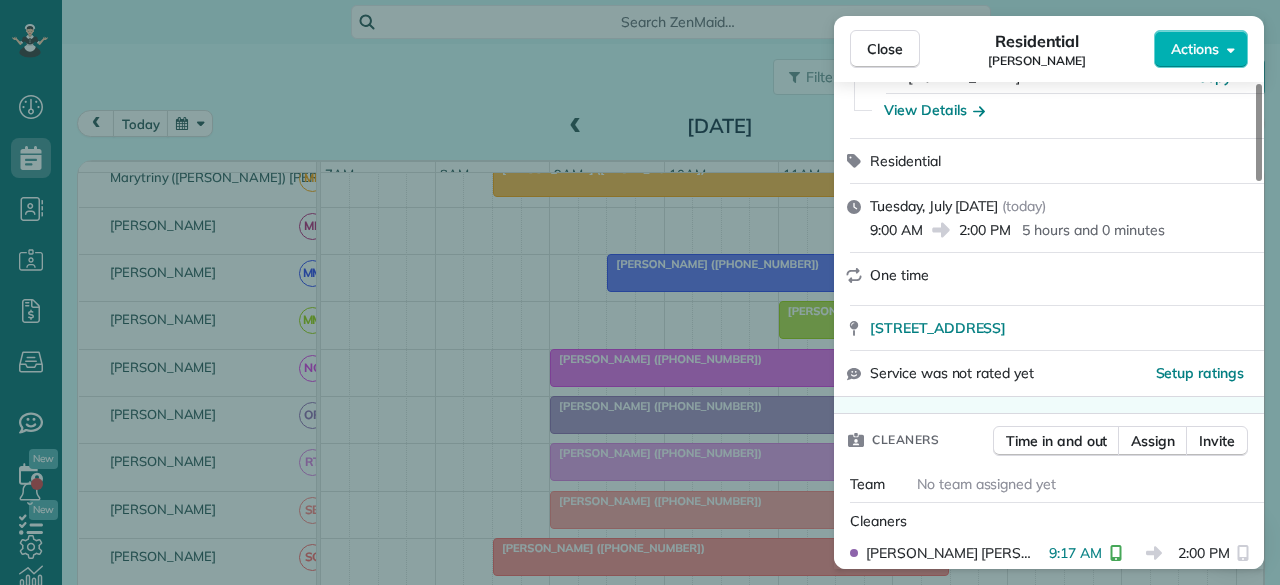 scroll, scrollTop: 100, scrollLeft: 0, axis: vertical 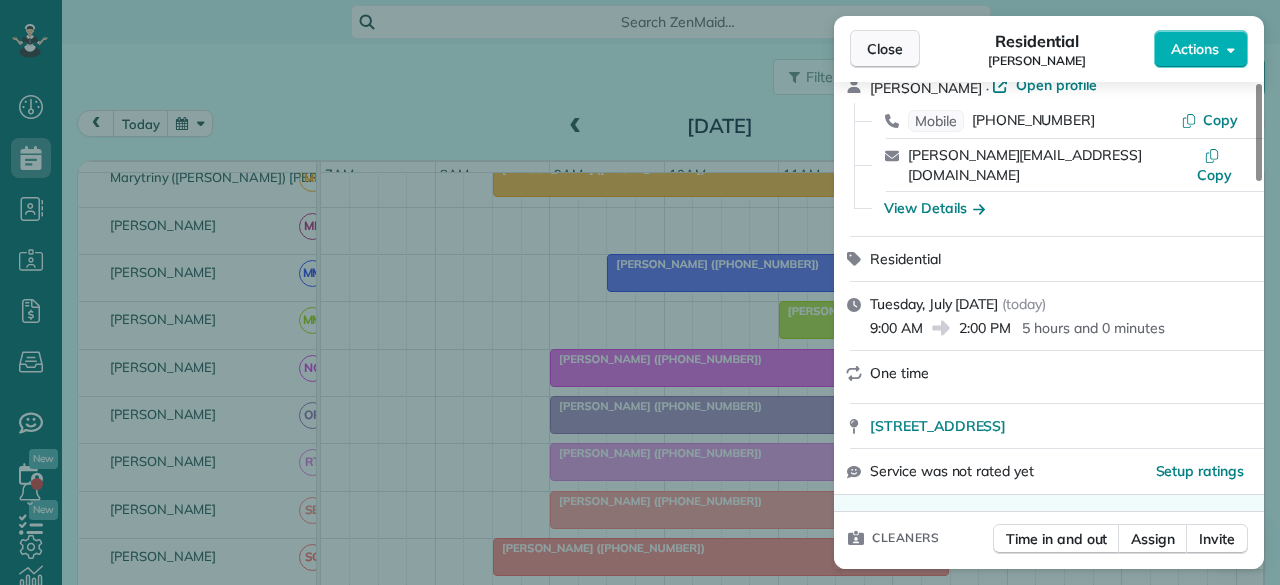 click on "Close" at bounding box center [885, 49] 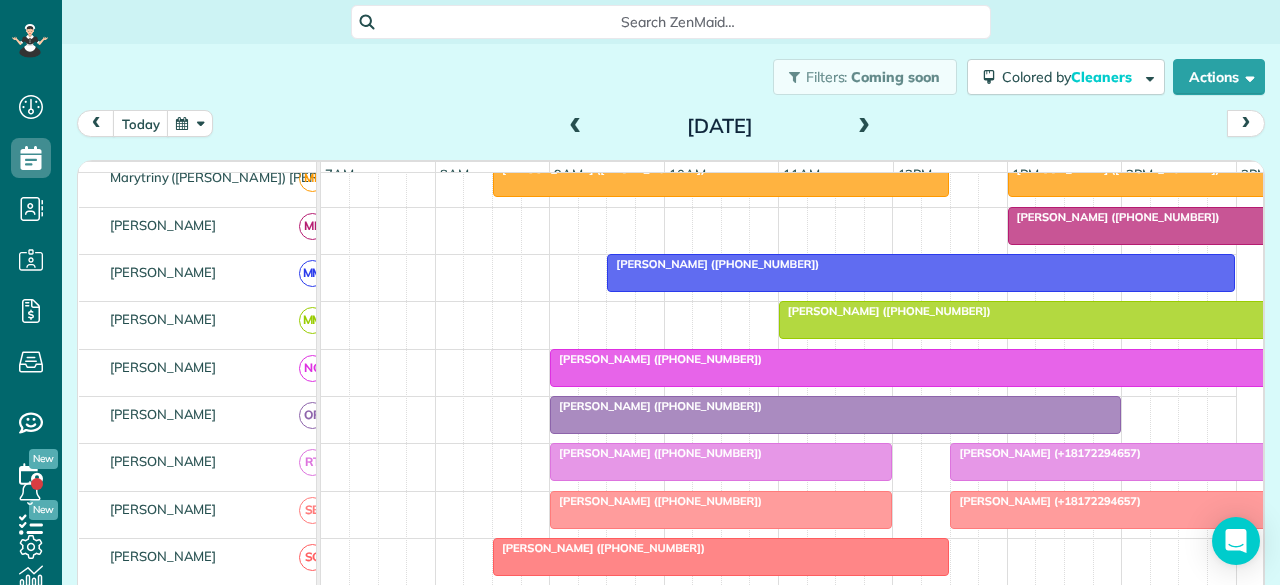 scroll, scrollTop: 978, scrollLeft: 0, axis: vertical 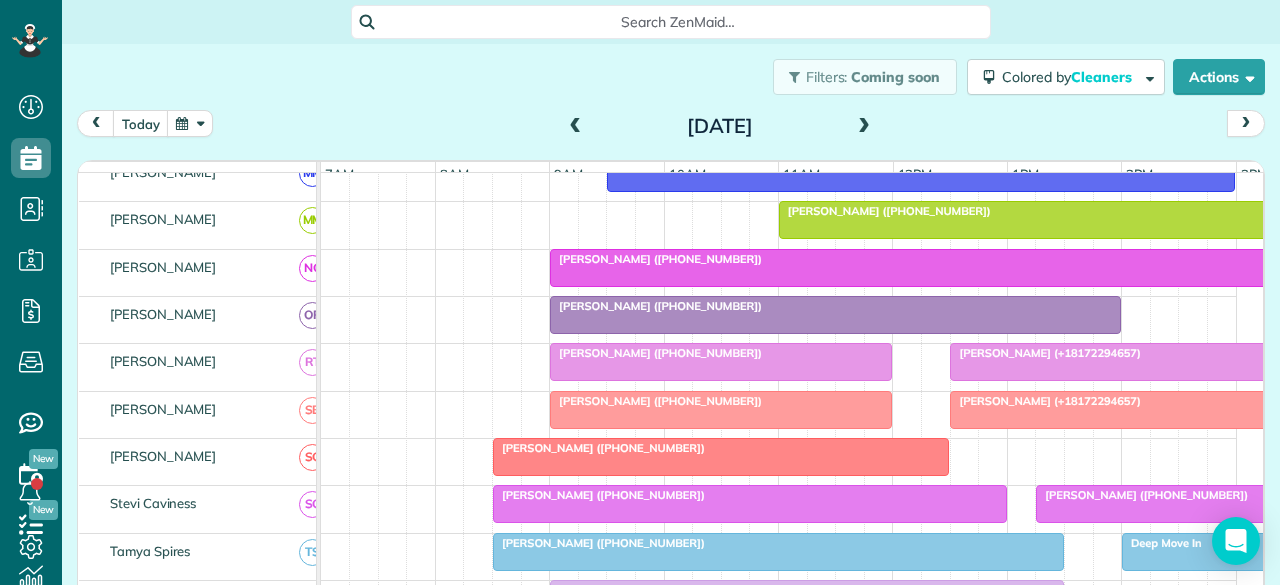 click on "[PERSON_NAME] ([PHONE_NUMBER])" at bounding box center [656, 353] 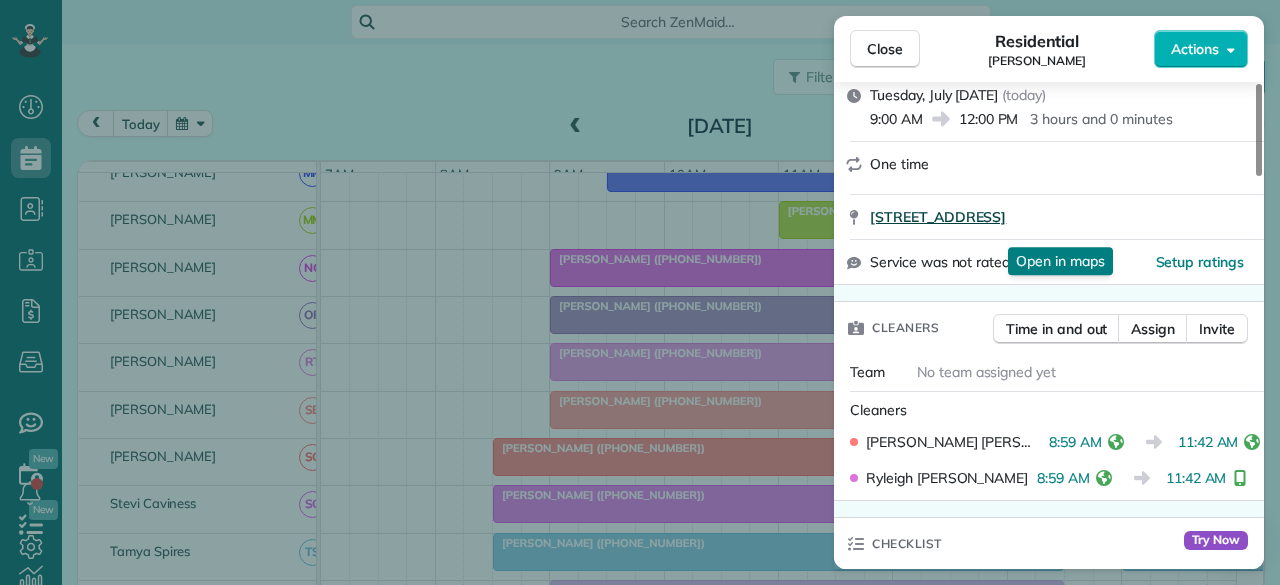 scroll, scrollTop: 300, scrollLeft: 0, axis: vertical 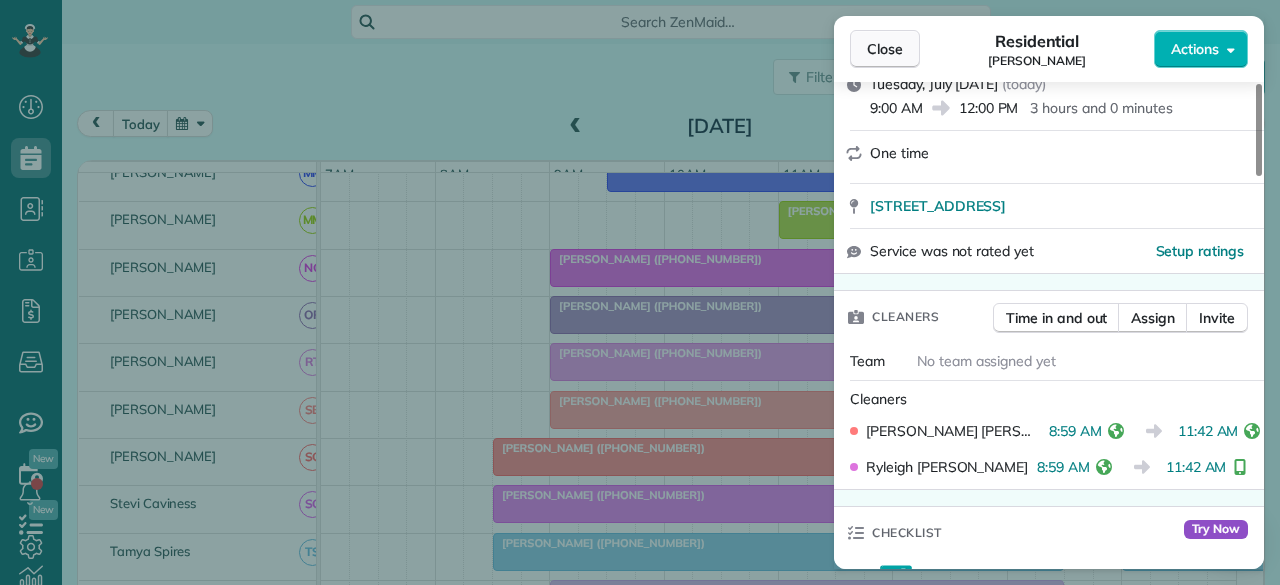 click on "Close" at bounding box center [885, 49] 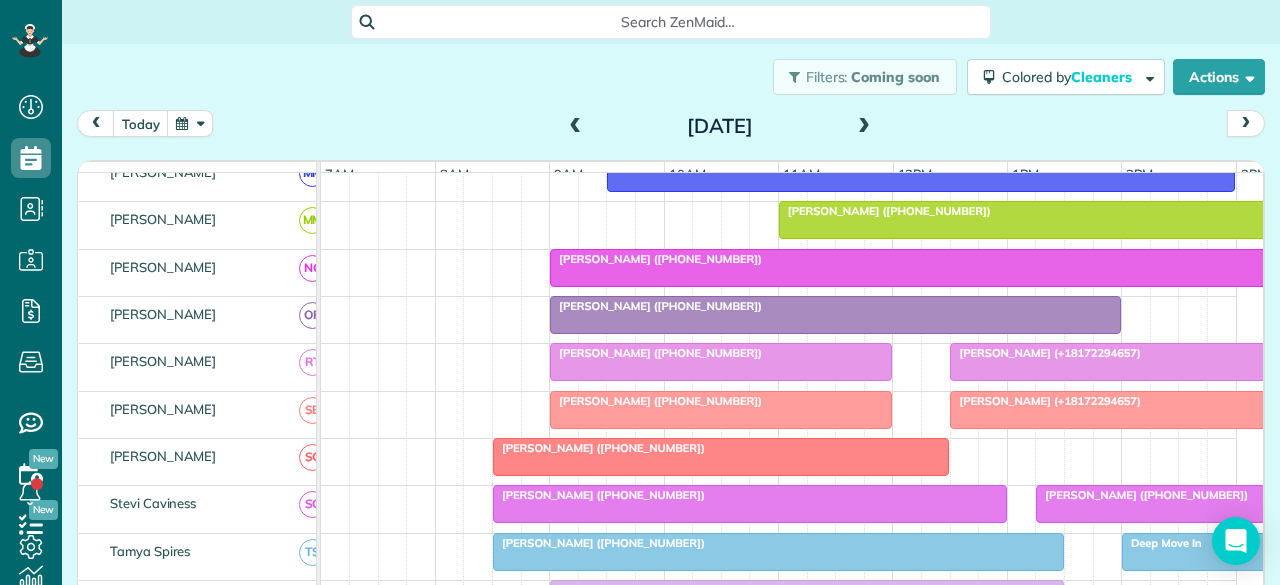 click at bounding box center (1149, 362) 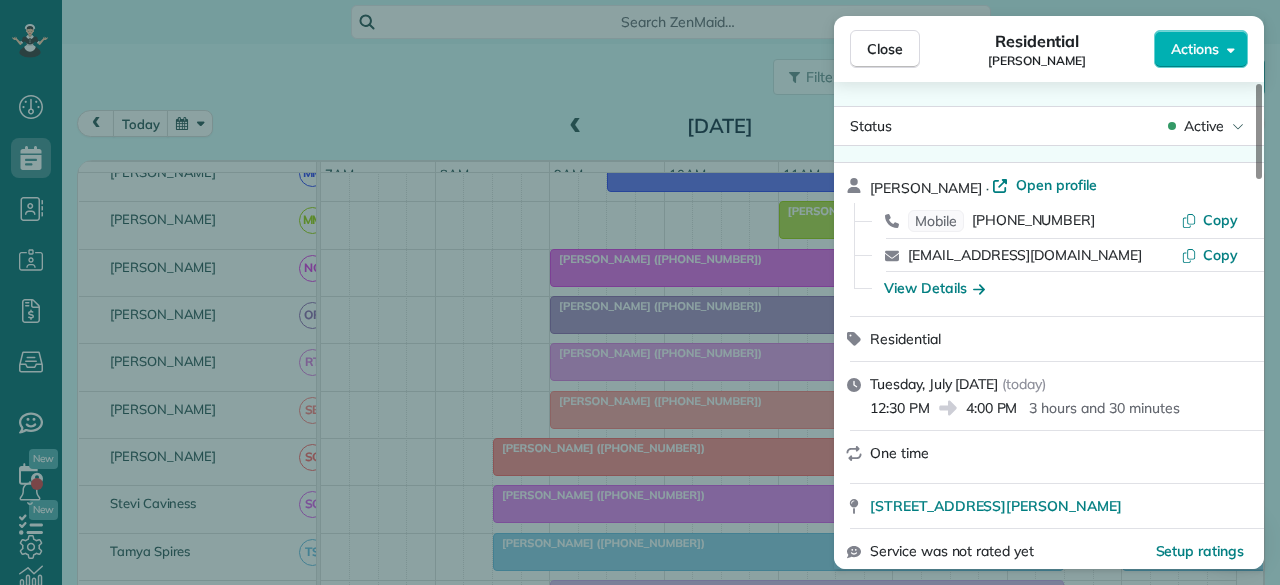 scroll, scrollTop: 0, scrollLeft: 0, axis: both 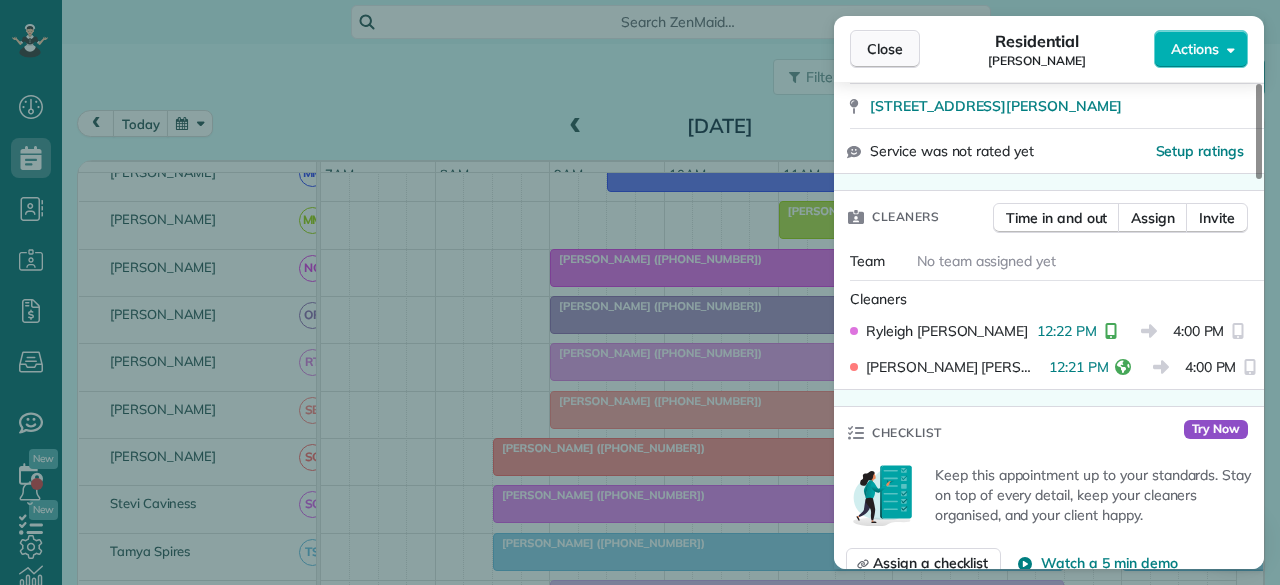 click on "Close" at bounding box center (885, 49) 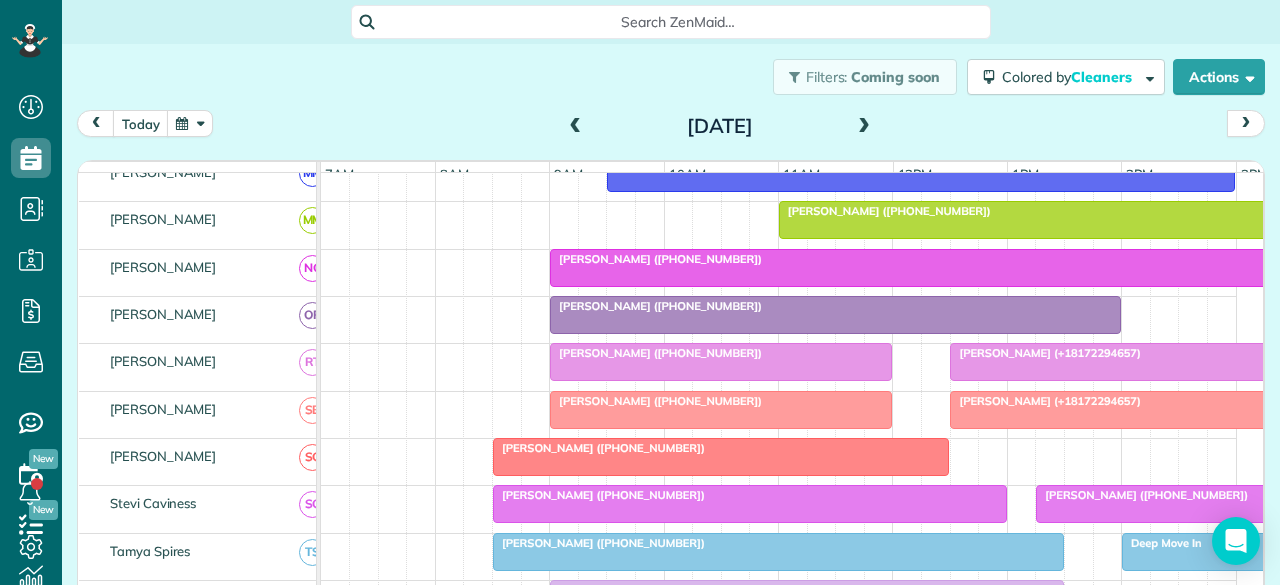 click at bounding box center [721, 457] 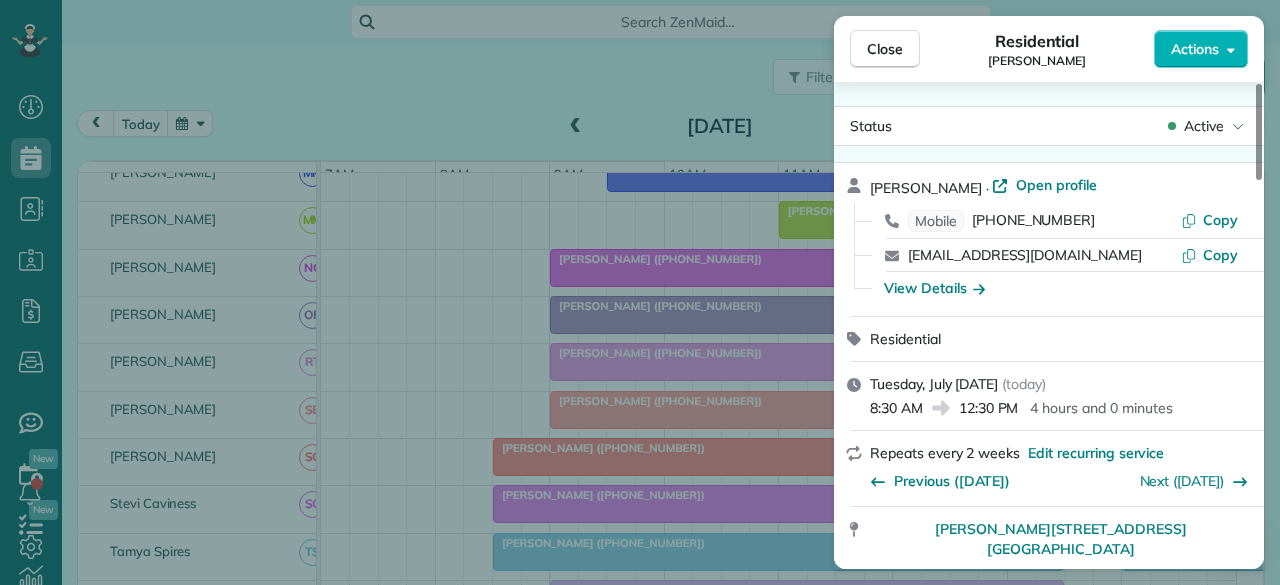 scroll, scrollTop: 300, scrollLeft: 0, axis: vertical 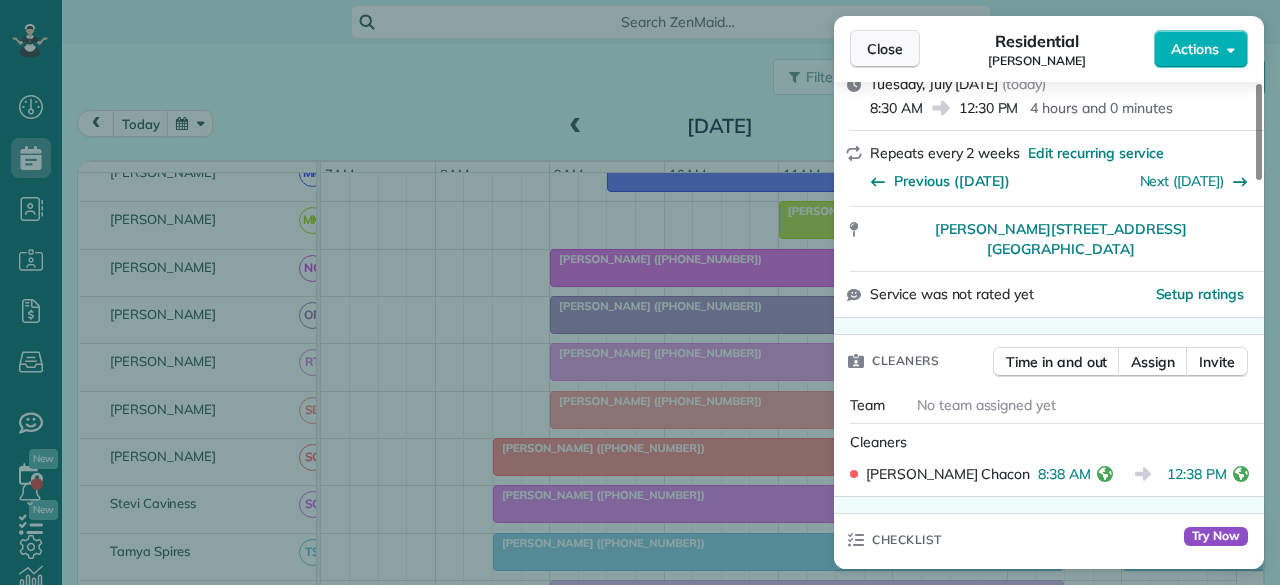 click on "Close" at bounding box center [885, 49] 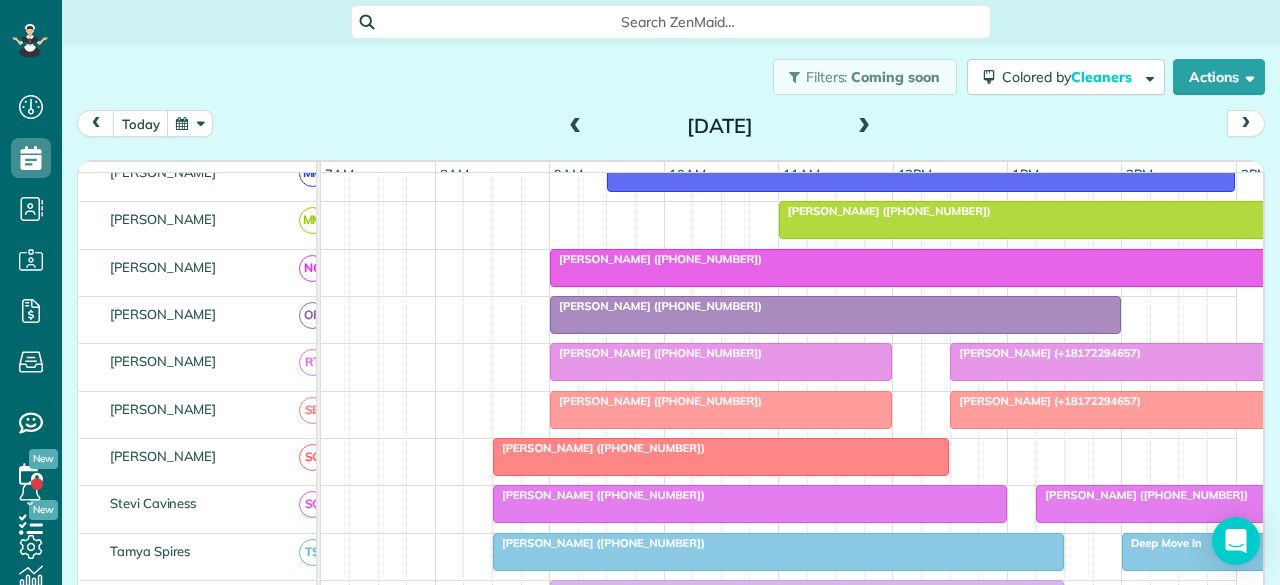 scroll, scrollTop: 1073, scrollLeft: 0, axis: vertical 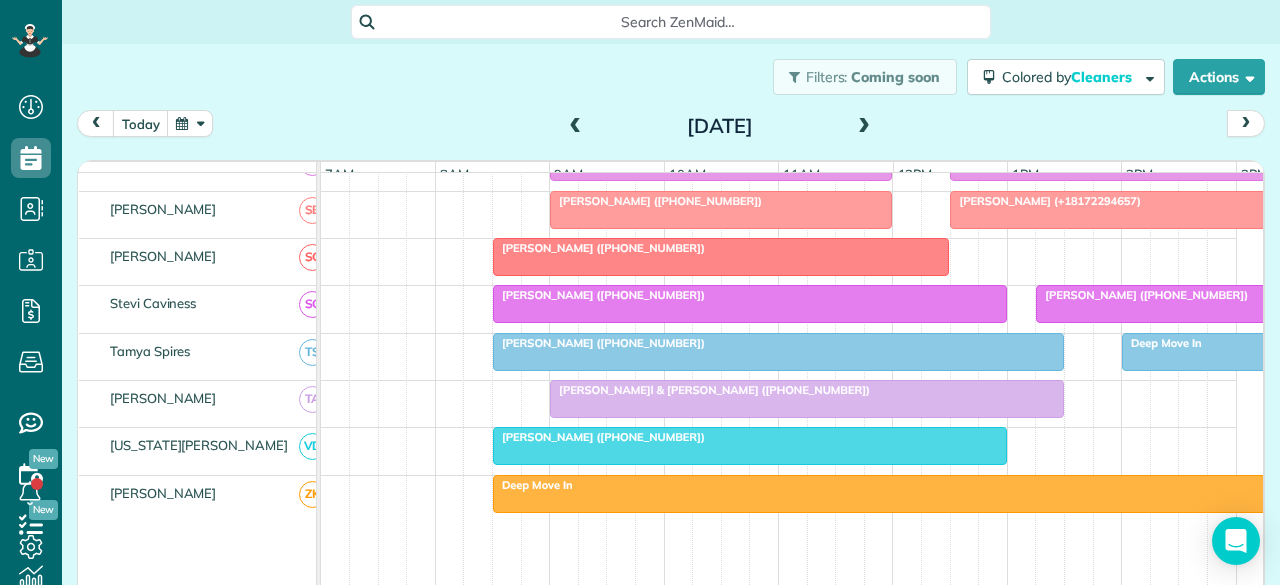 click on "[PERSON_NAME] ([PHONE_NUMBER])" at bounding box center (599, 295) 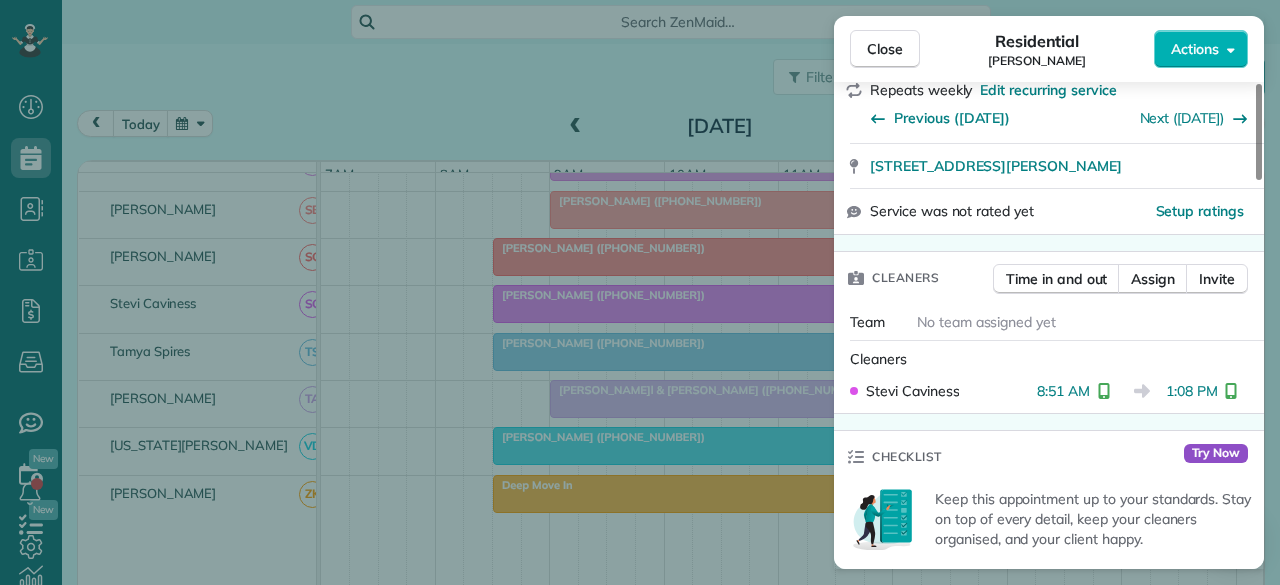 scroll, scrollTop: 500, scrollLeft: 0, axis: vertical 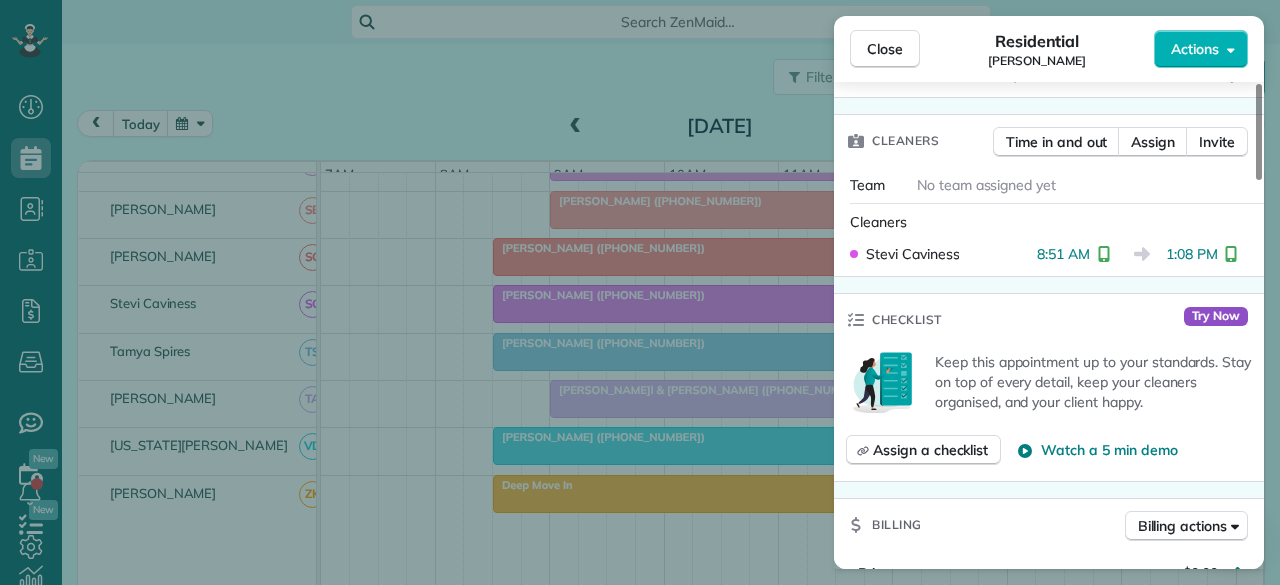 click on "Close" at bounding box center (885, 49) 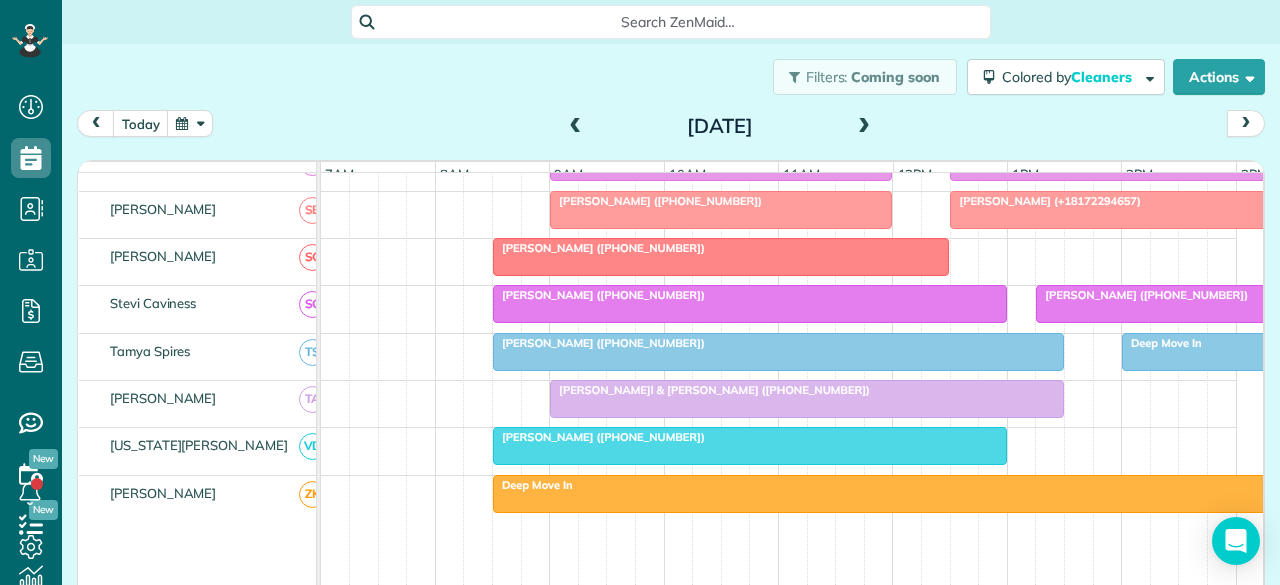 click at bounding box center [750, 304] 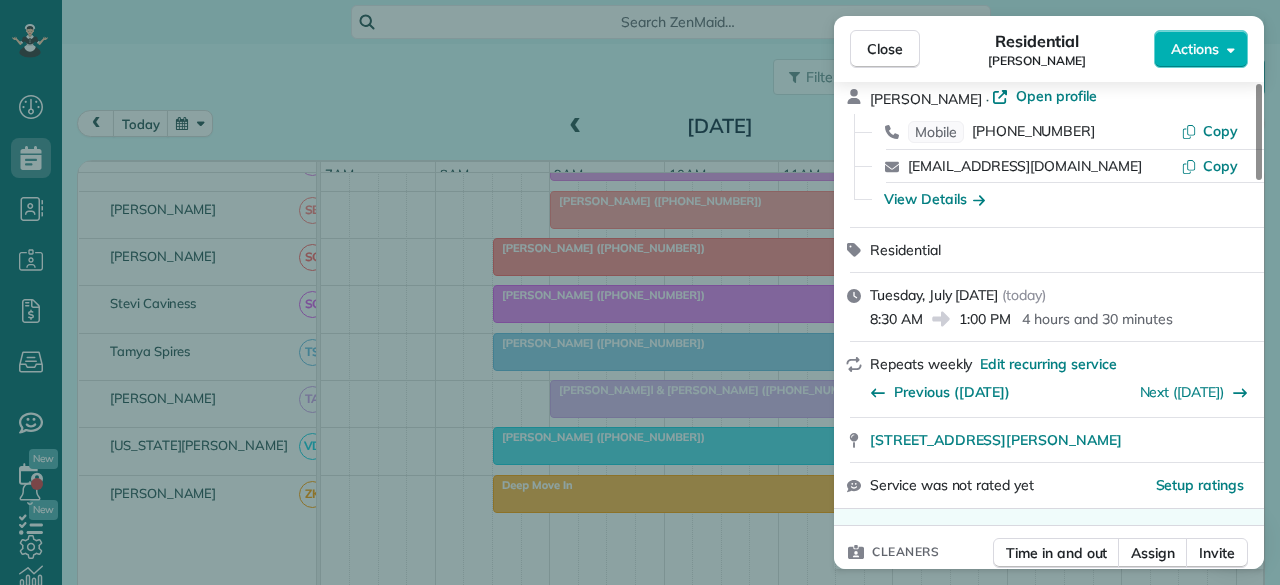 scroll, scrollTop: 300, scrollLeft: 0, axis: vertical 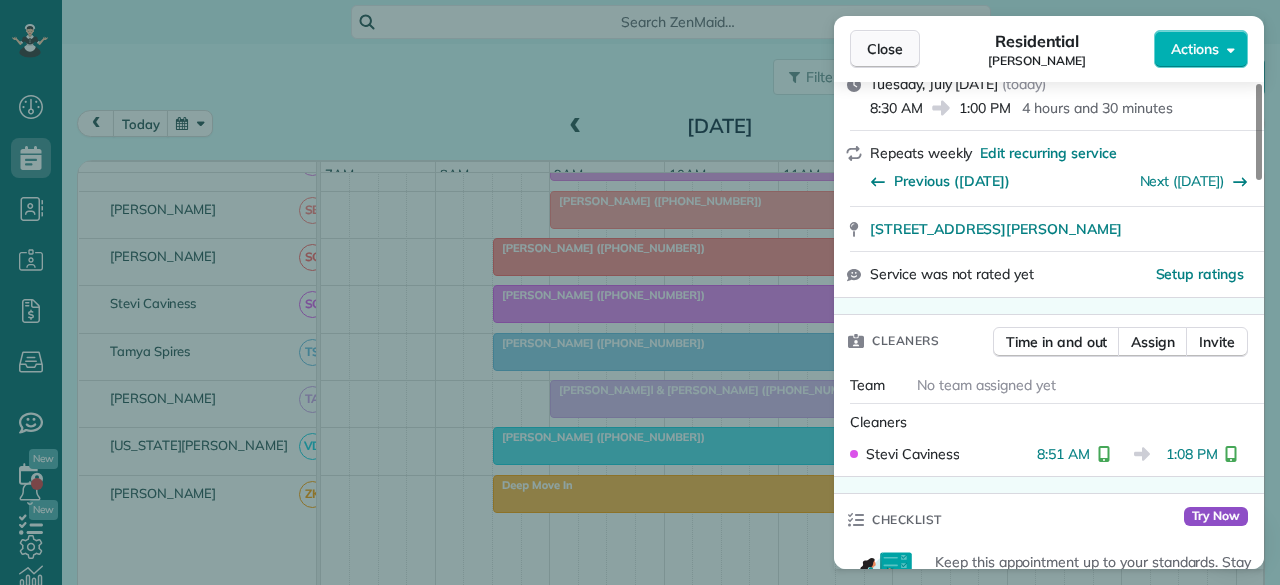 click on "Close" at bounding box center [885, 49] 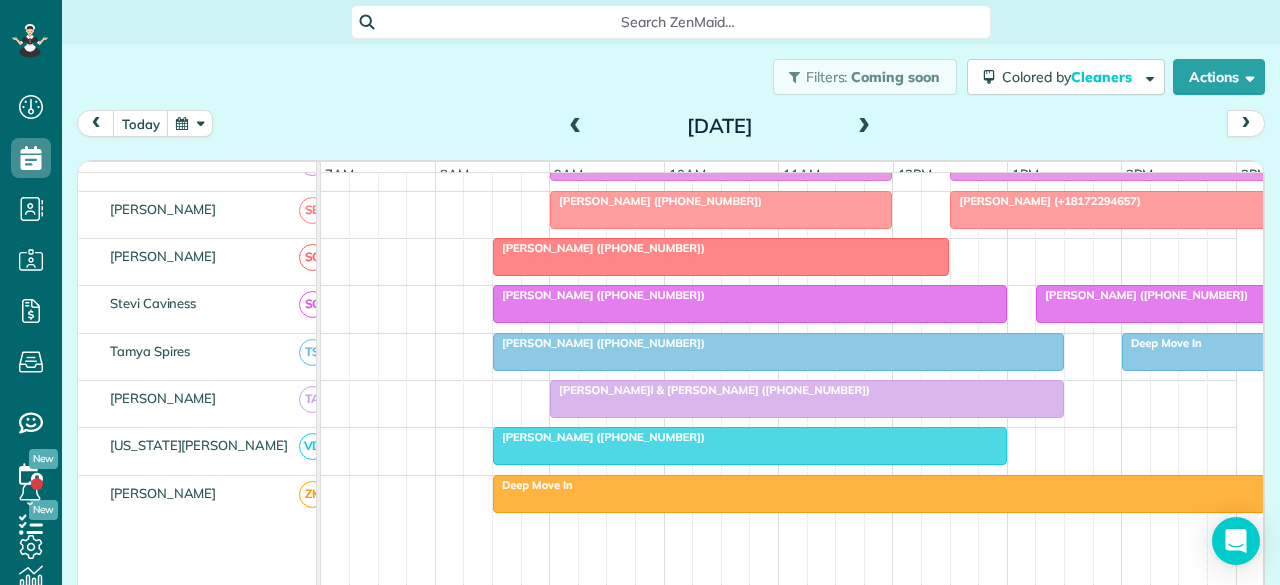 click on "[PERSON_NAME] ([PHONE_NUMBER])" at bounding box center (599, 343) 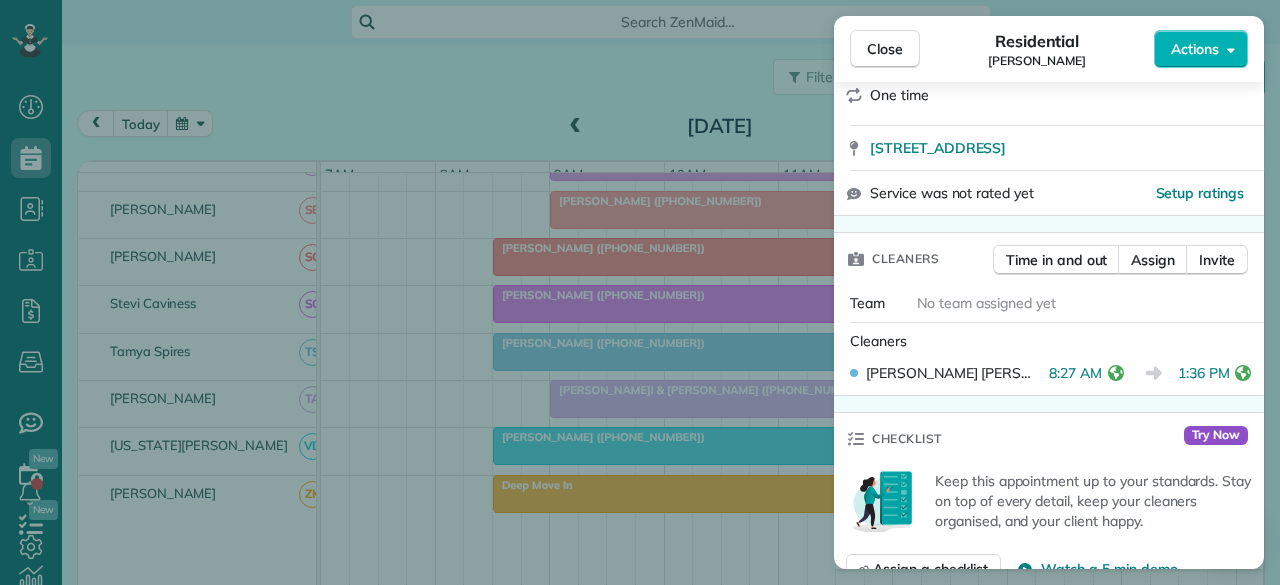 scroll, scrollTop: 400, scrollLeft: 0, axis: vertical 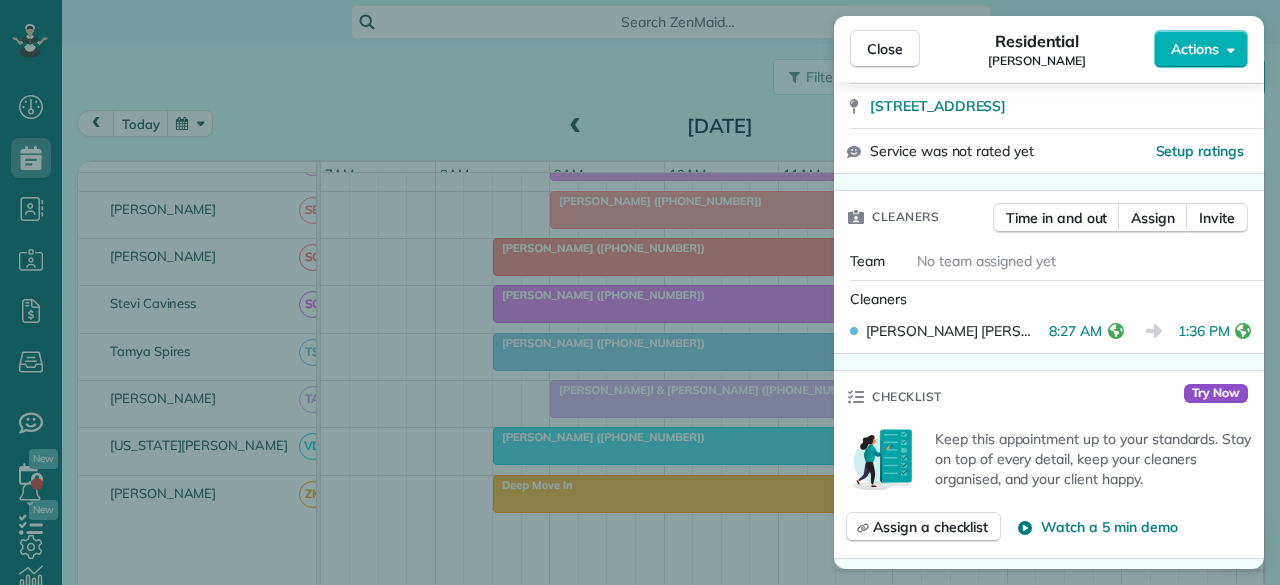 drag, startPoint x: 883, startPoint y: 47, endPoint x: 589, endPoint y: 525, distance: 561.1773 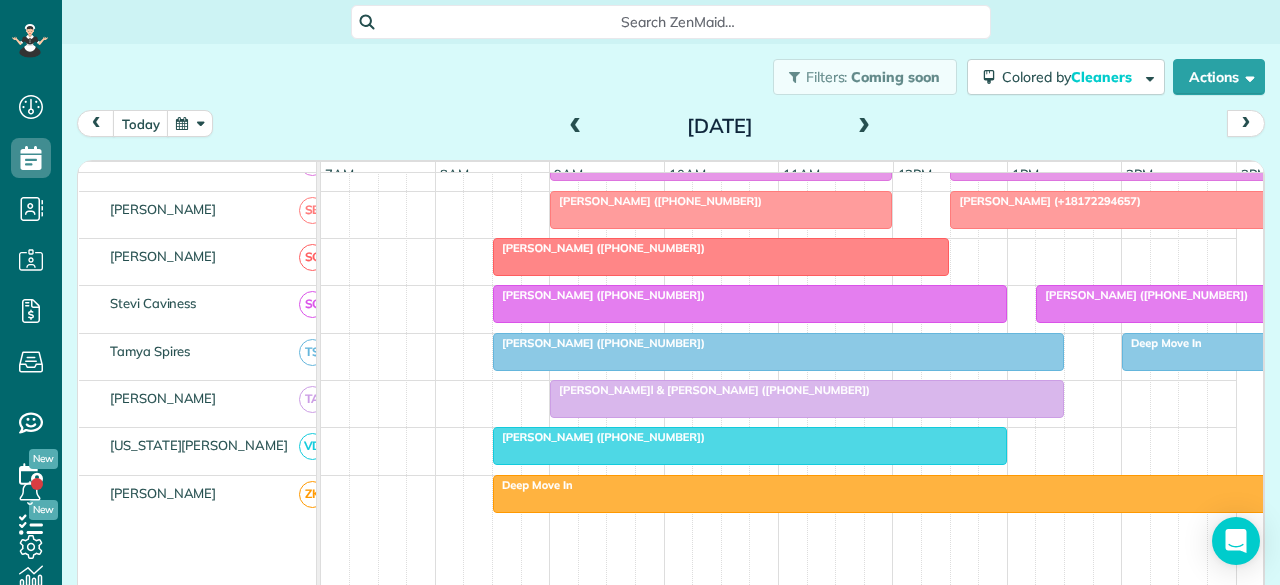 click on "[PERSON_NAME]l & [PERSON_NAME] ([PHONE_NUMBER])" at bounding box center [710, 390] 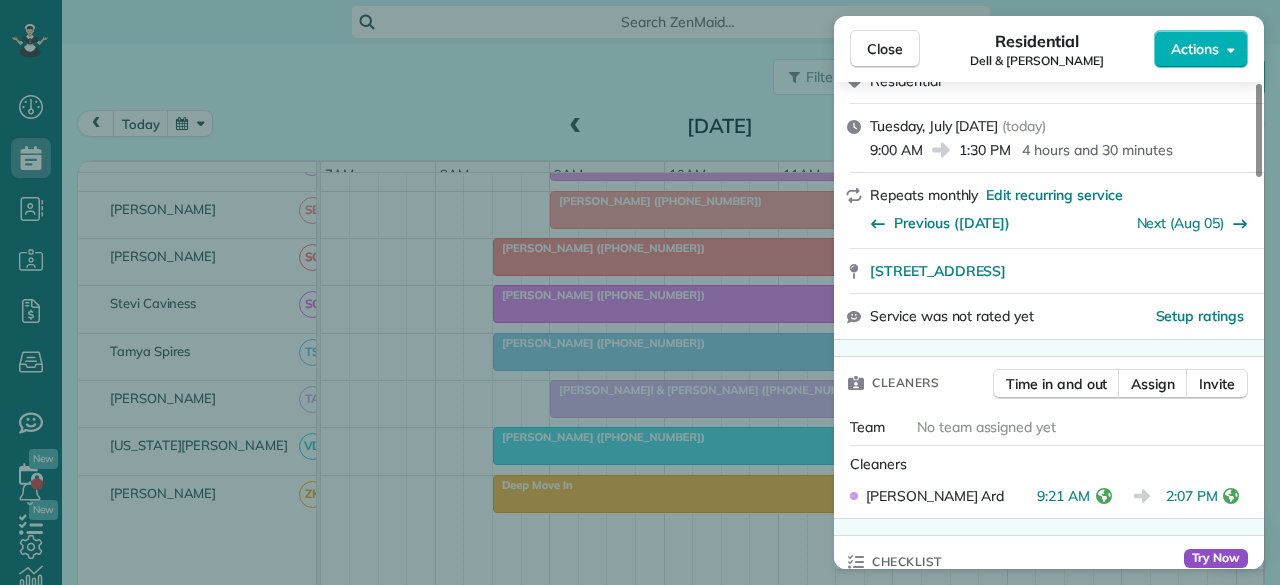 scroll, scrollTop: 400, scrollLeft: 0, axis: vertical 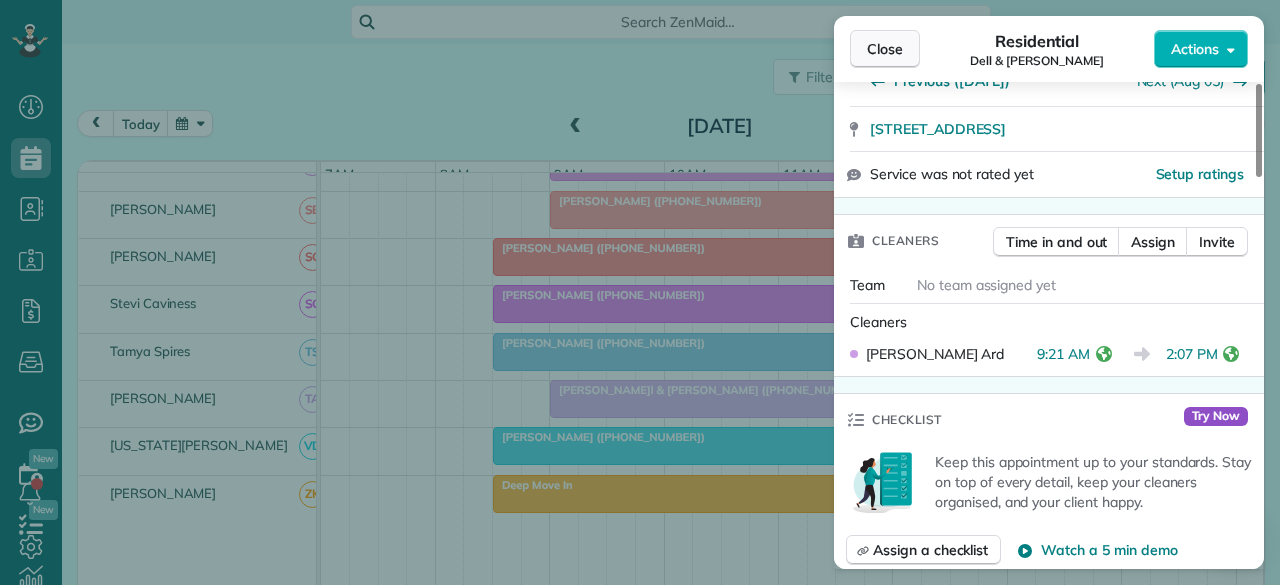 click on "Close" at bounding box center [885, 49] 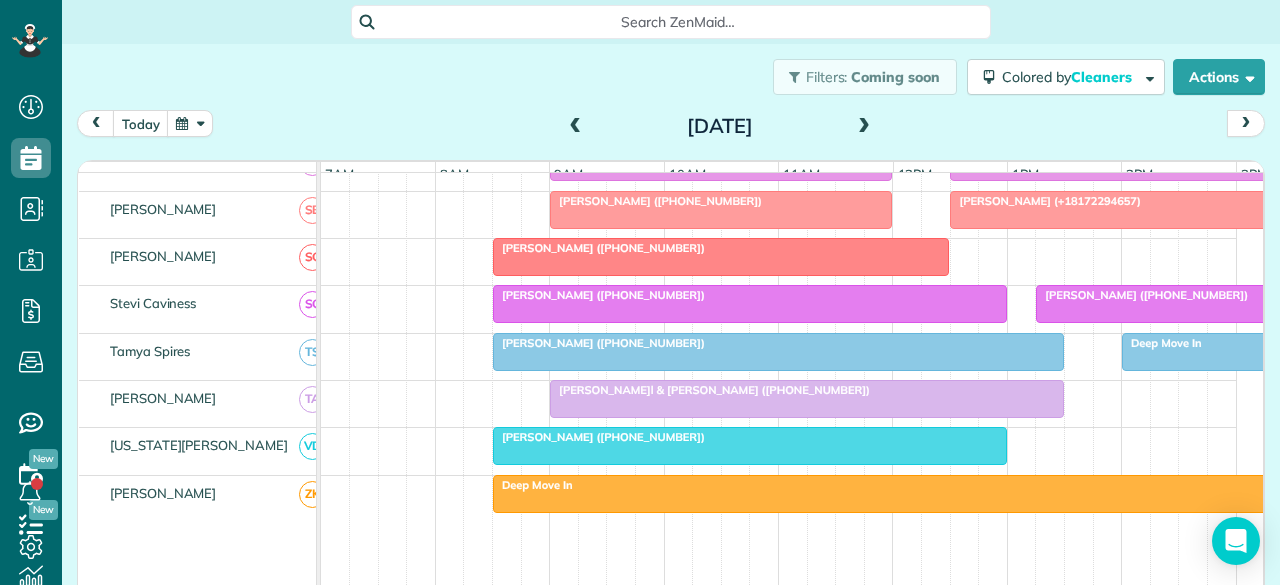 click on "[PERSON_NAME] ([PHONE_NUMBER])" at bounding box center [750, 437] 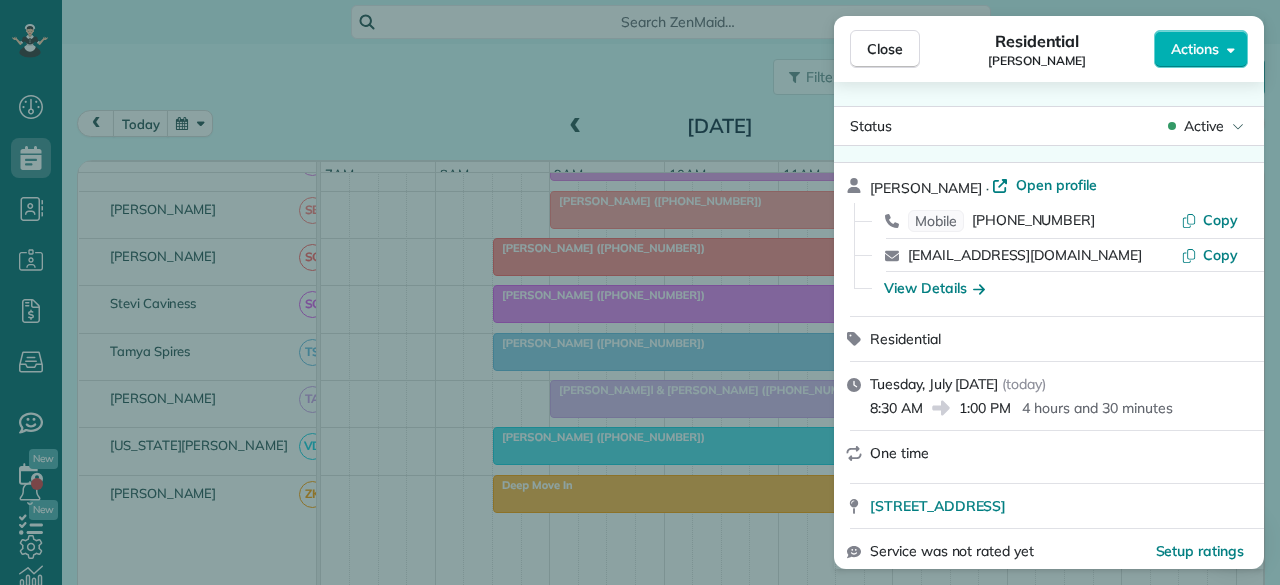 scroll, scrollTop: 0, scrollLeft: 0, axis: both 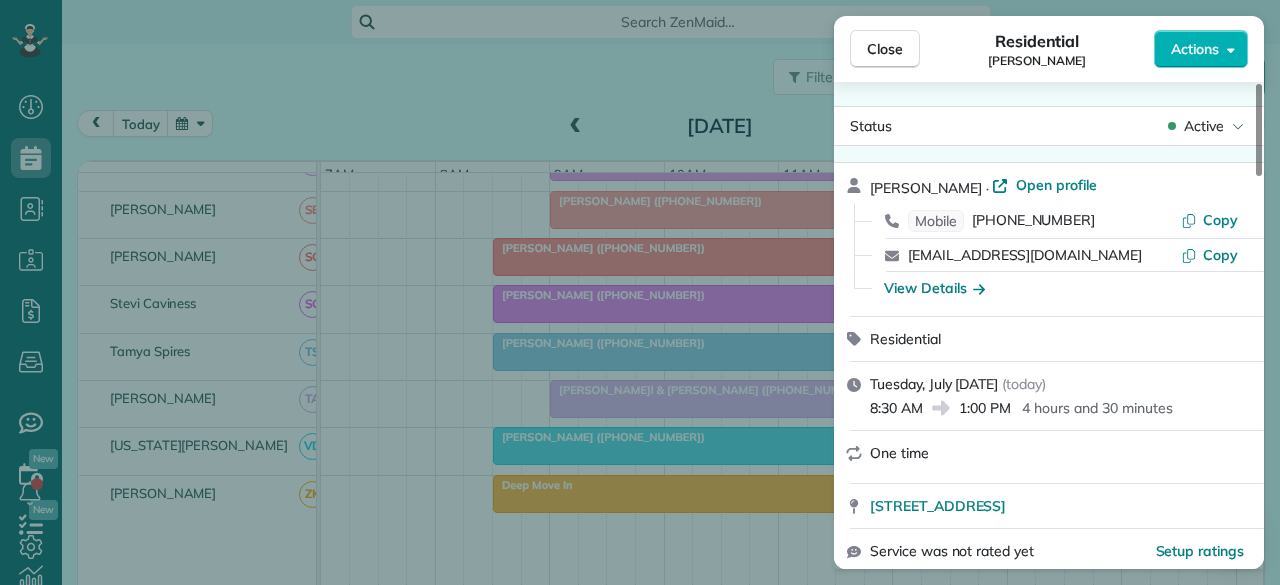 drag, startPoint x: 900, startPoint y: 45, endPoint x: 769, endPoint y: 329, distance: 312.75708 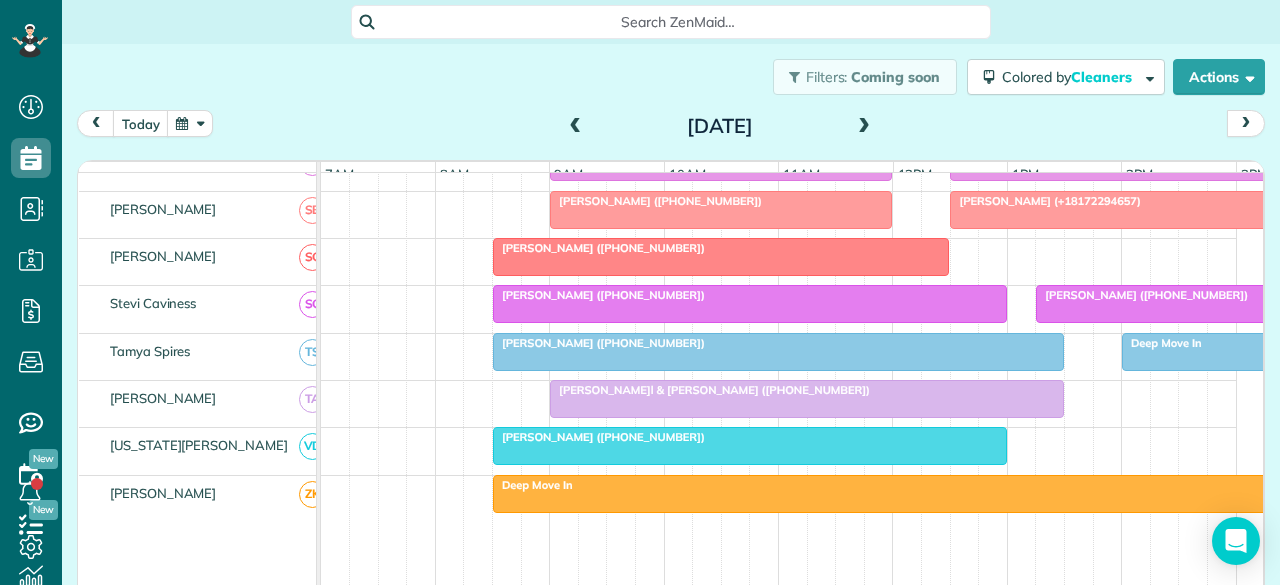 click on "[PERSON_NAME]l & [PERSON_NAME] ([PHONE_NUMBER])" at bounding box center (807, 390) 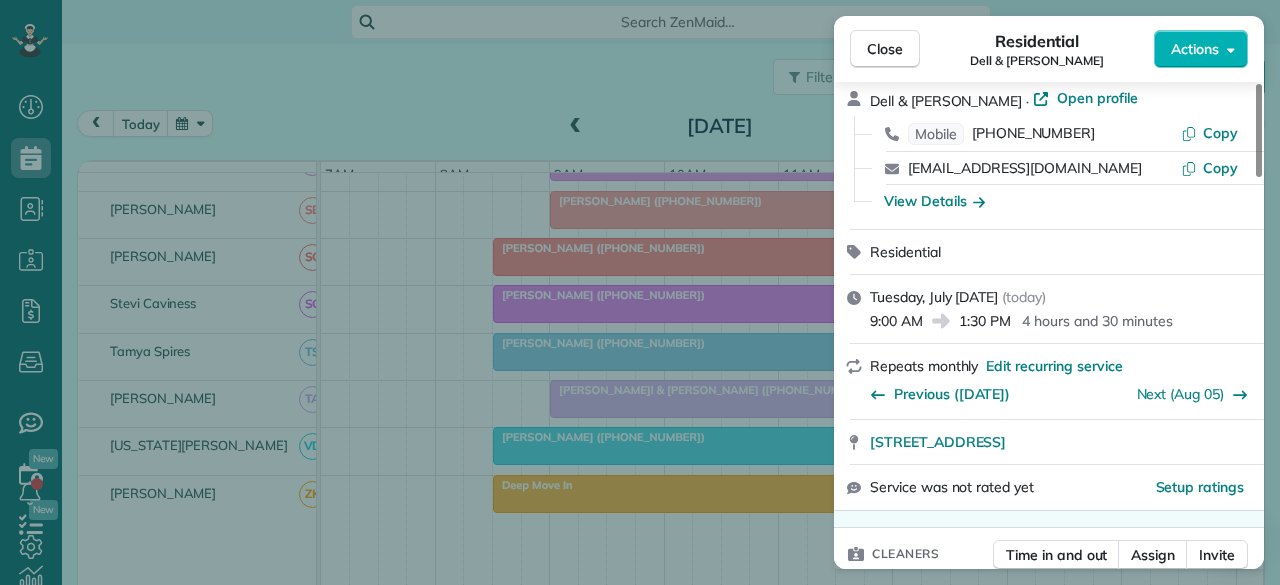 scroll, scrollTop: 300, scrollLeft: 0, axis: vertical 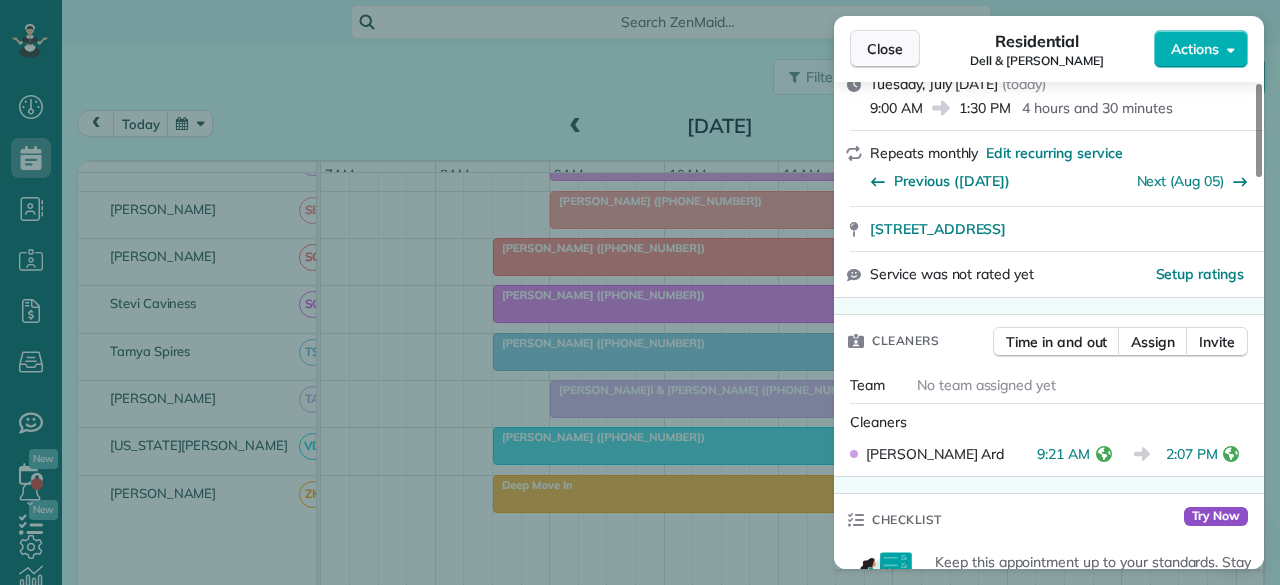 click on "Close" at bounding box center (885, 49) 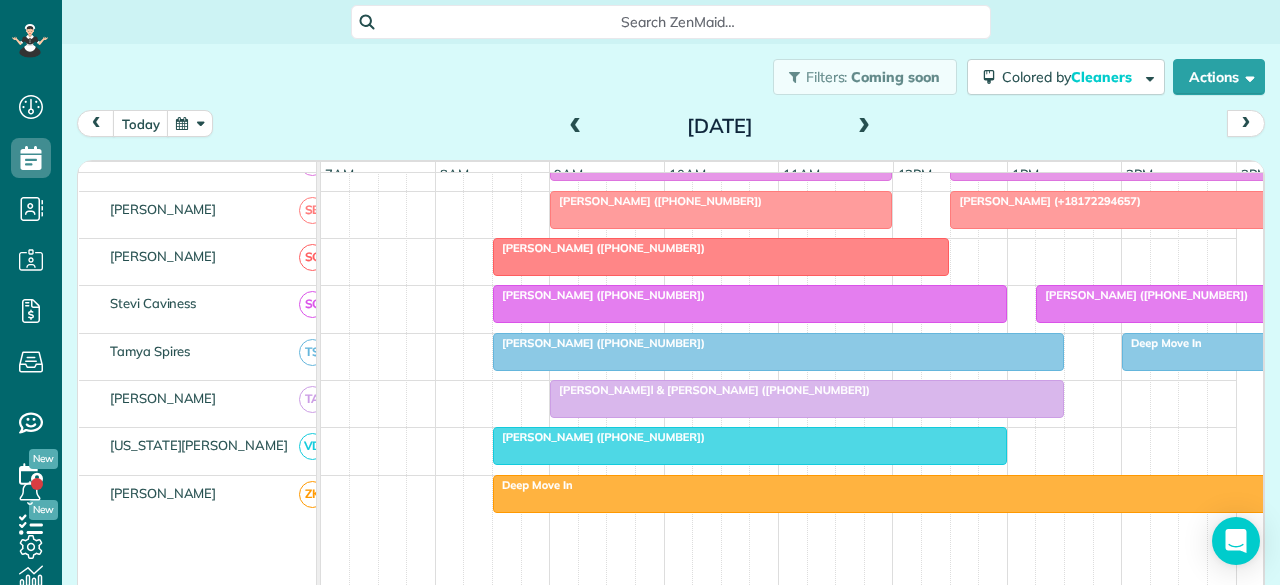 click on "[PERSON_NAME] ([PHONE_NUMBER])" at bounding box center [750, 437] 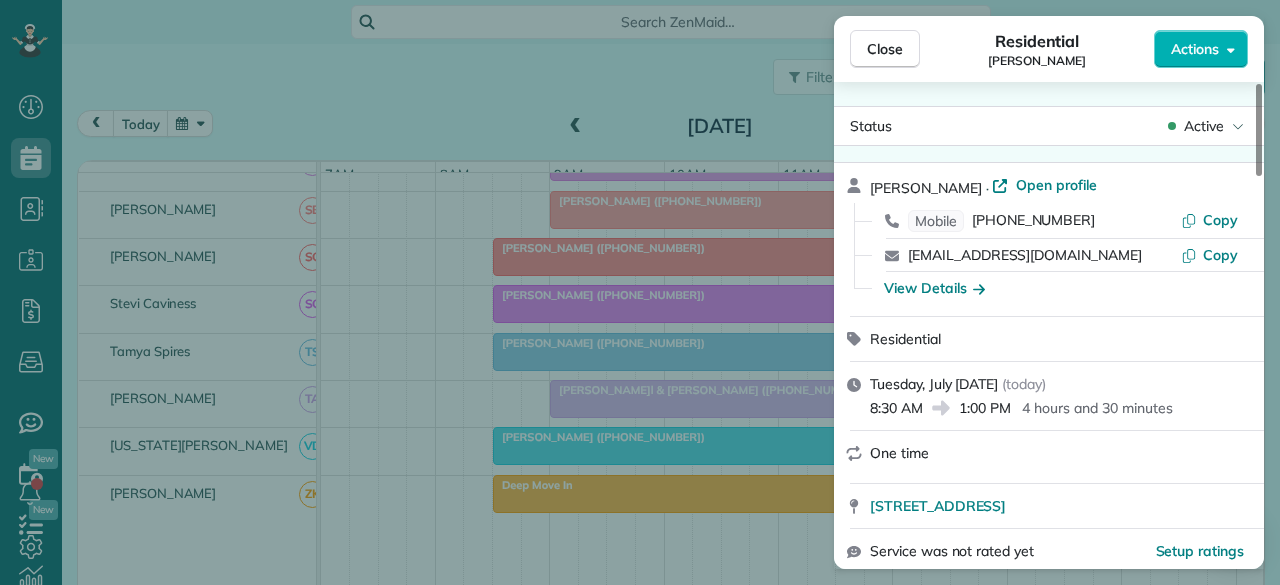 scroll, scrollTop: 0, scrollLeft: 0, axis: both 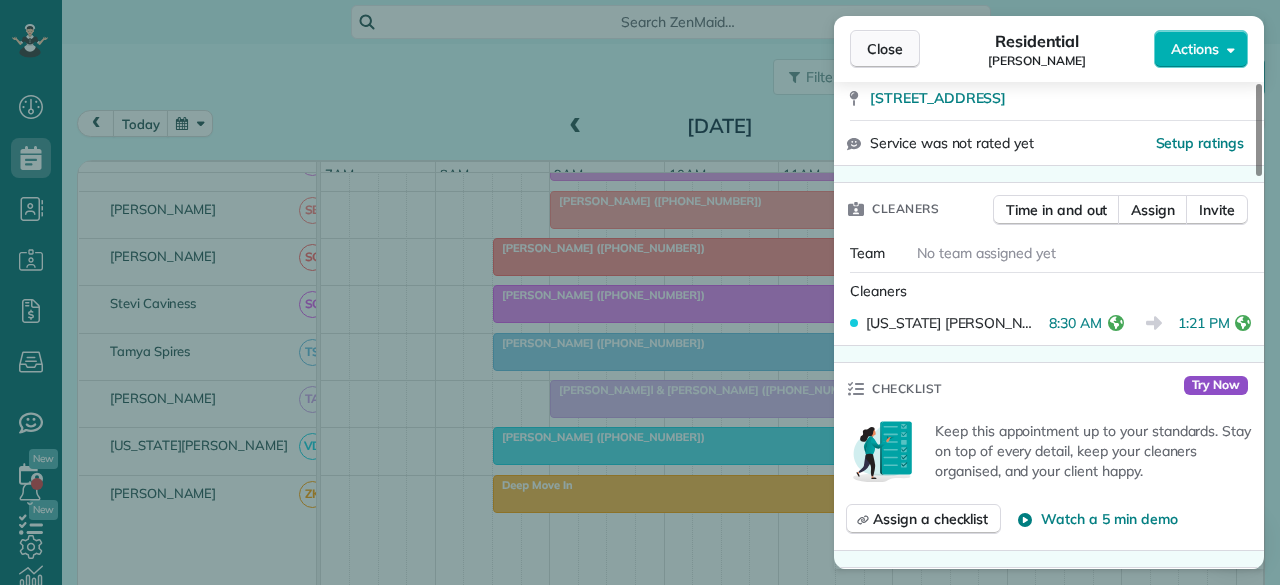 click on "Close" at bounding box center (885, 49) 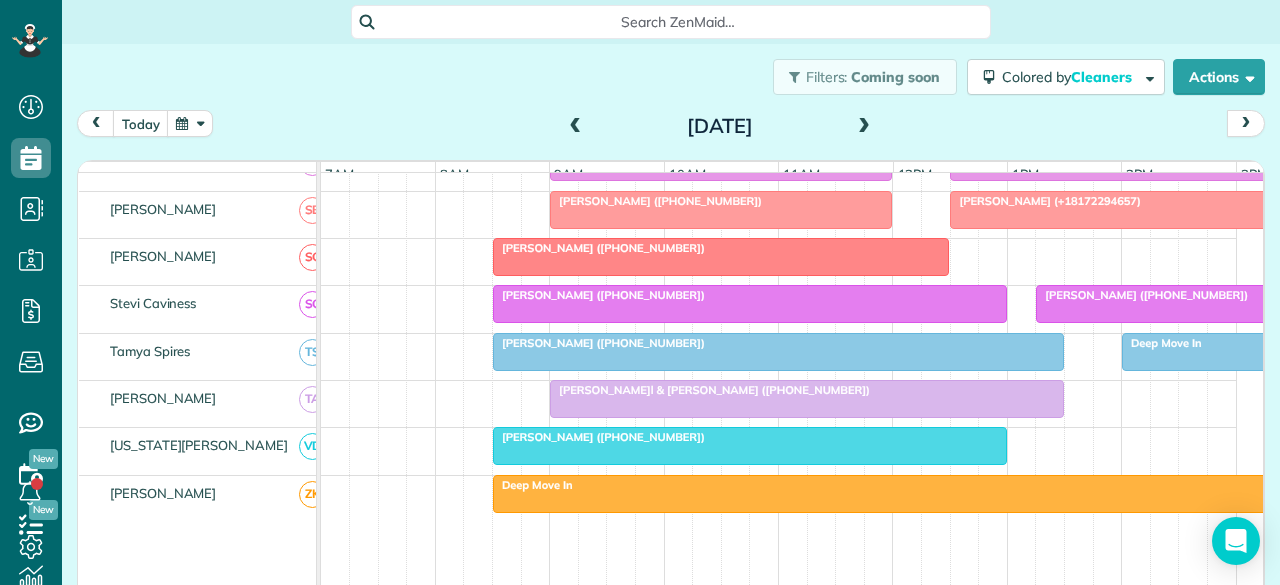 scroll, scrollTop: 772, scrollLeft: 0, axis: vertical 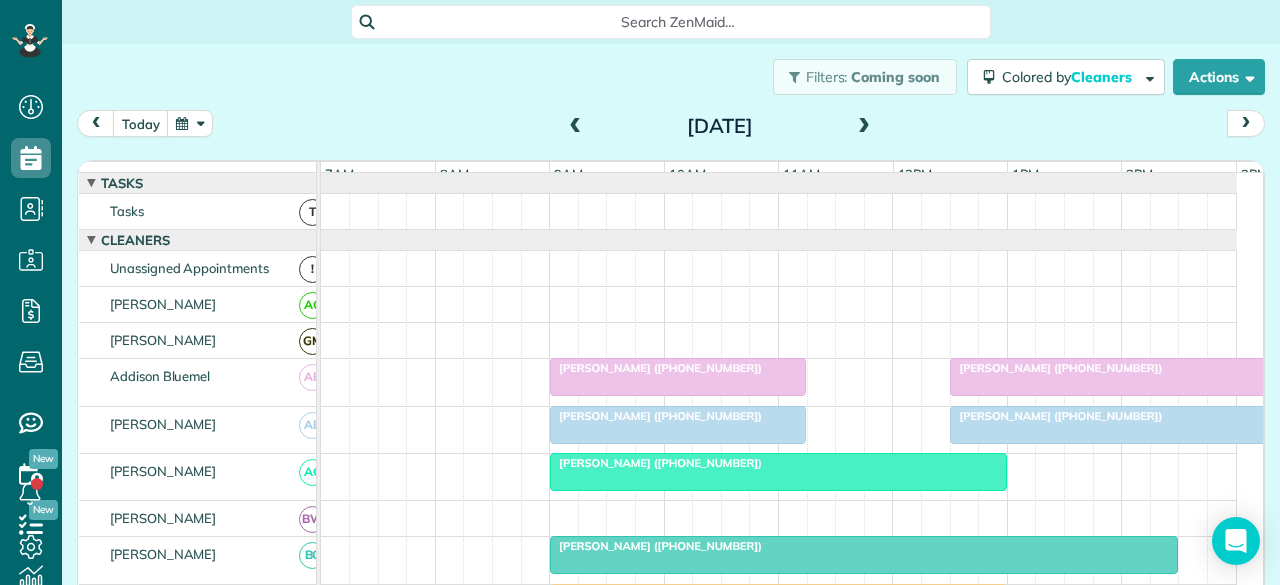click at bounding box center (576, 127) 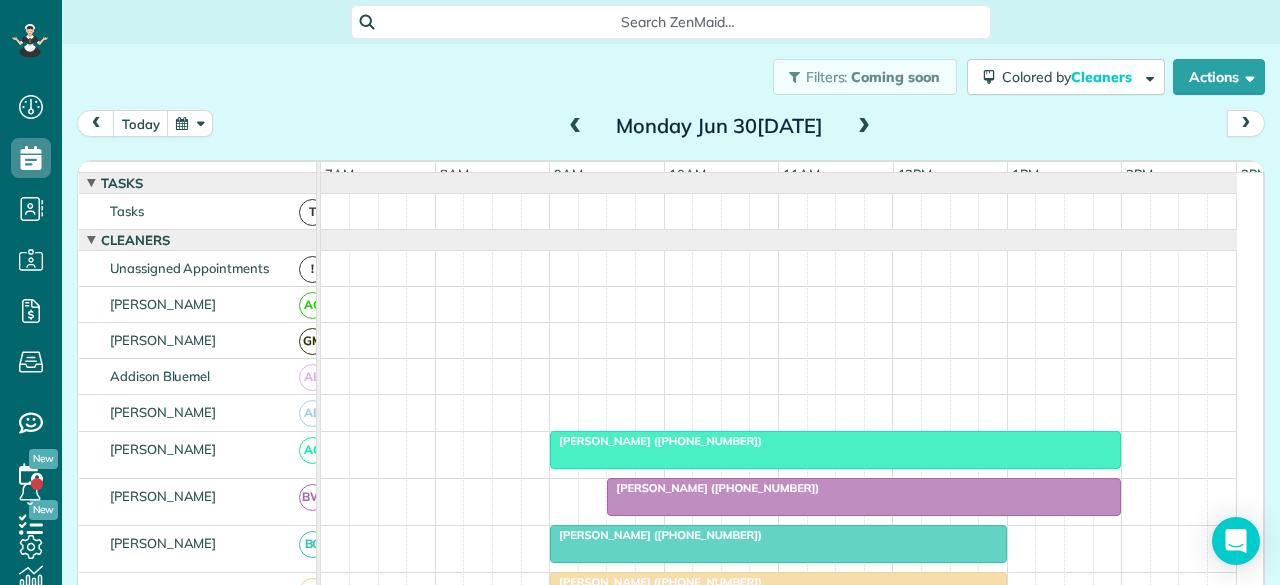 click at bounding box center [576, 127] 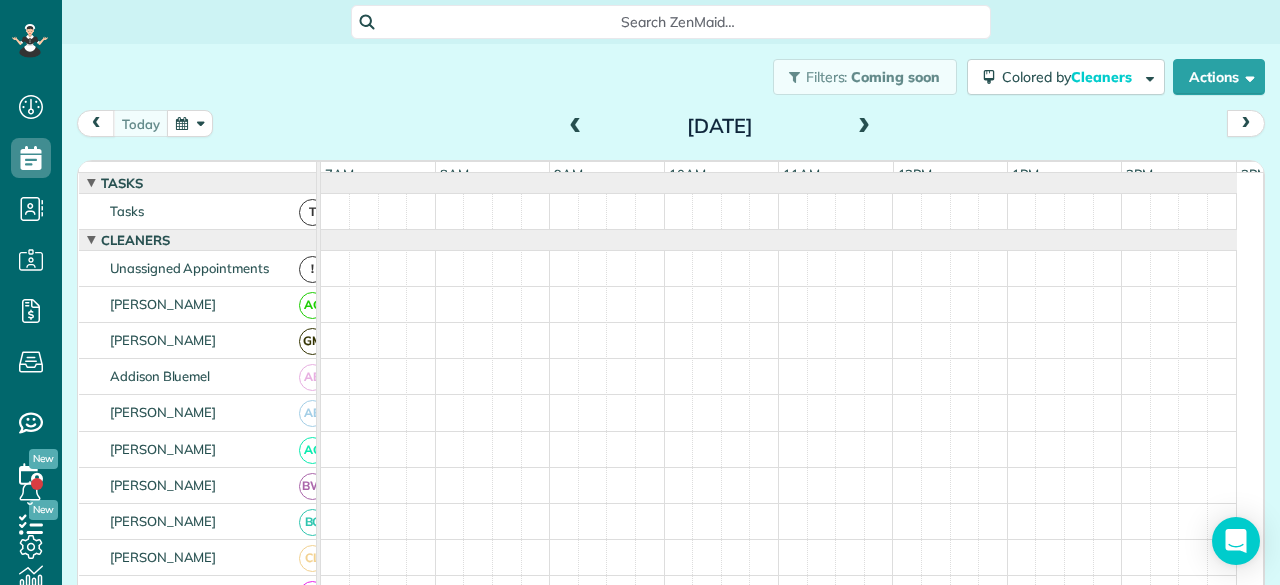 click at bounding box center (576, 127) 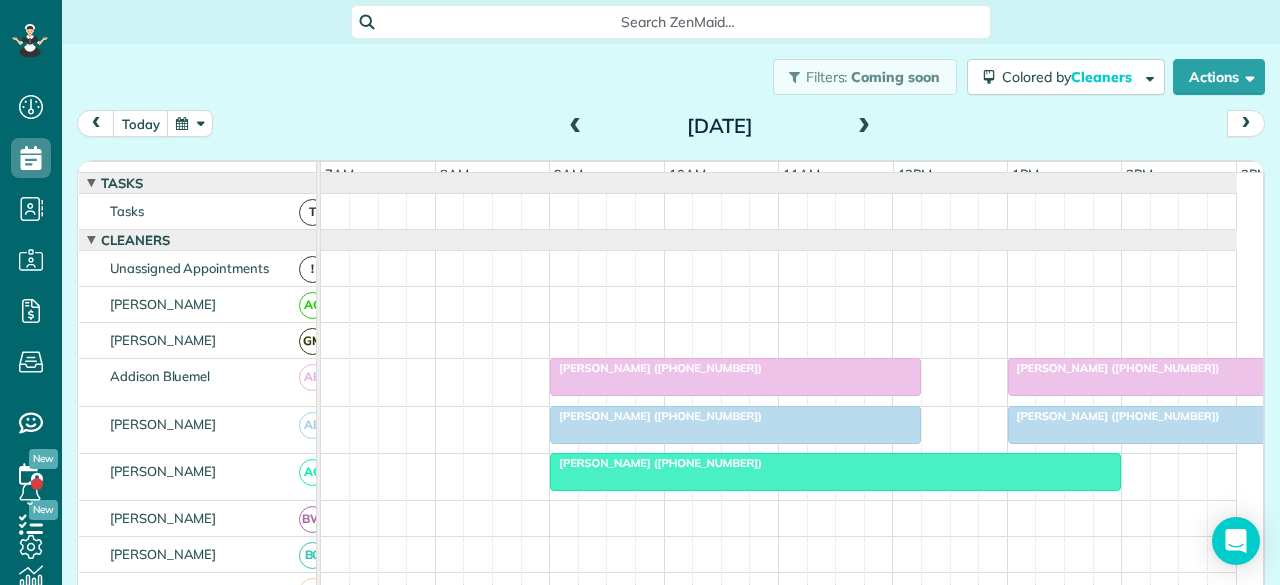 click at bounding box center [576, 127] 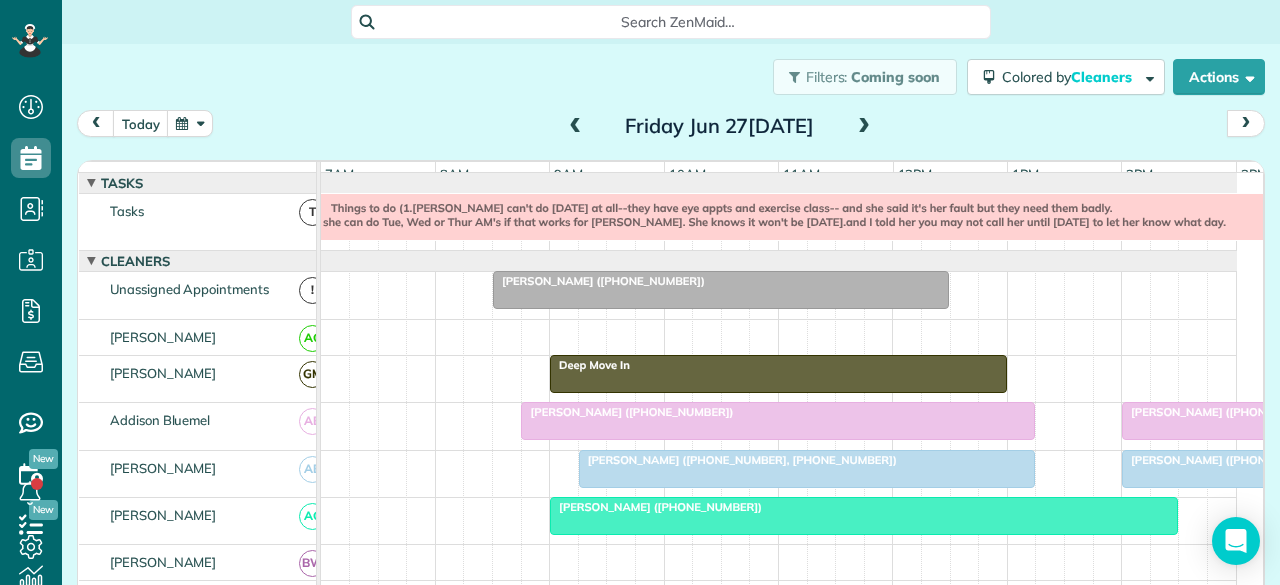 scroll, scrollTop: 490, scrollLeft: 0, axis: vertical 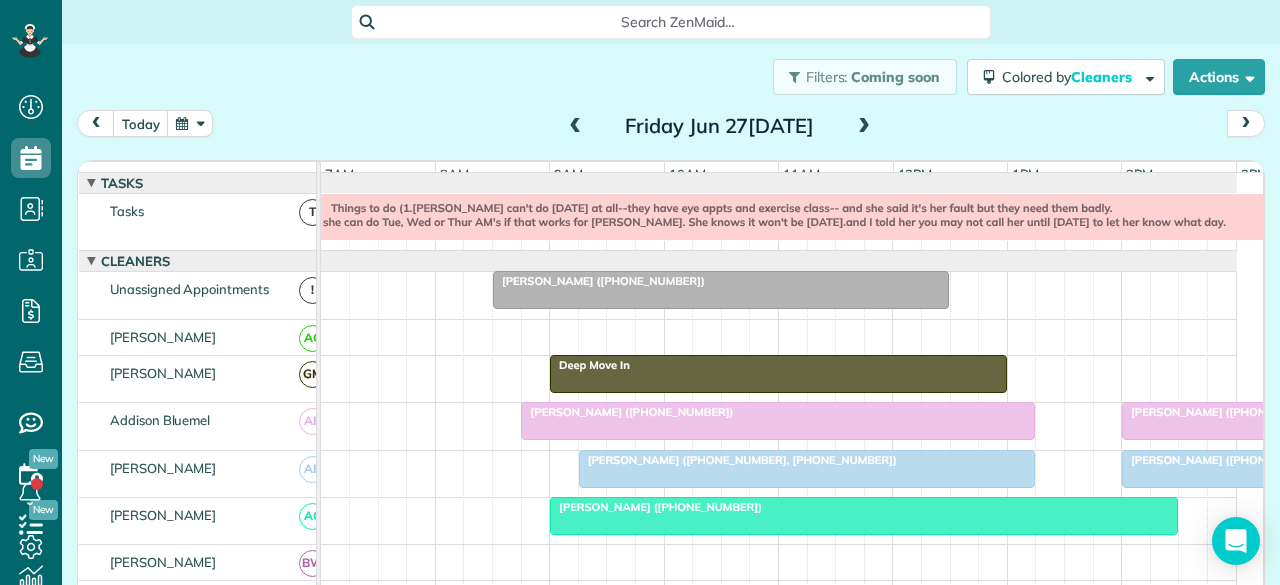 click on "Things to do (1.[PERSON_NAME] can't do [DATE] at all--they have eye appts and exercise class-- and she said it's her fault but they need them badly.
she can do Tue, Wed or Thur AM's if that works for [PERSON_NAME].  She knows it won't be [DATE].and I told her you may not call her until [DATE] to let her know what day.
2.[PERSON_NAME] can't do [DATE] PM.  she can do [DATE] AM or [DATE] she can do A/P  Let her know
3.[PERSON_NAME] is skipping 7/23- Just stay on schedule.
4.[PERSON_NAME] is skipping all the way until 7/28
don't come [DATE]
)" at bounding box center (773, 280) 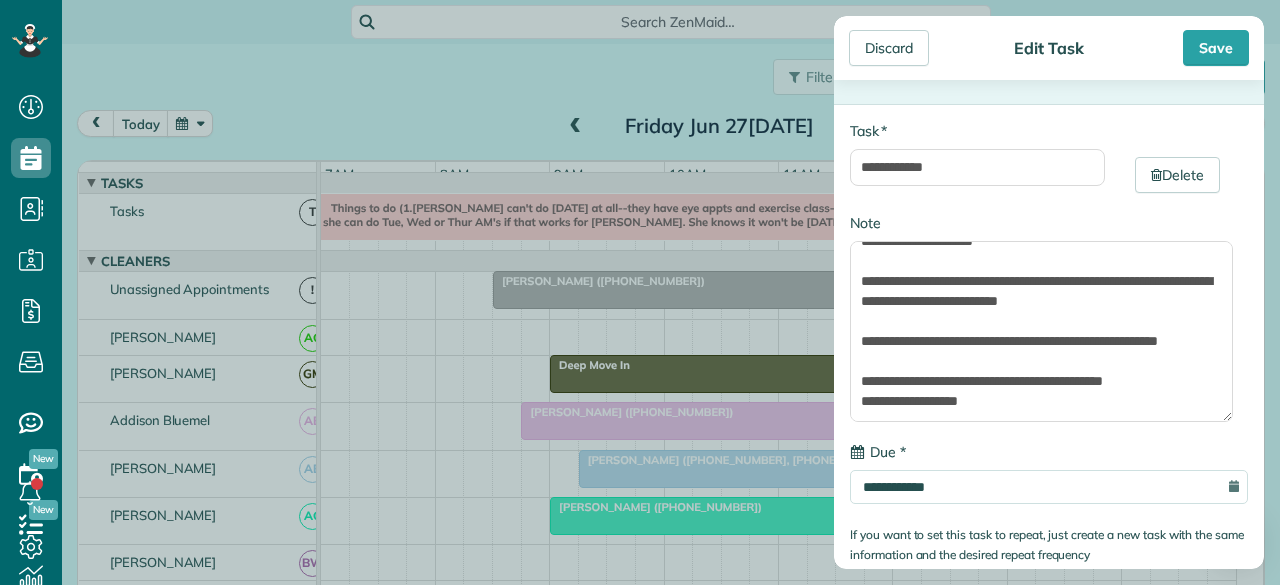 scroll, scrollTop: 200, scrollLeft: 0, axis: vertical 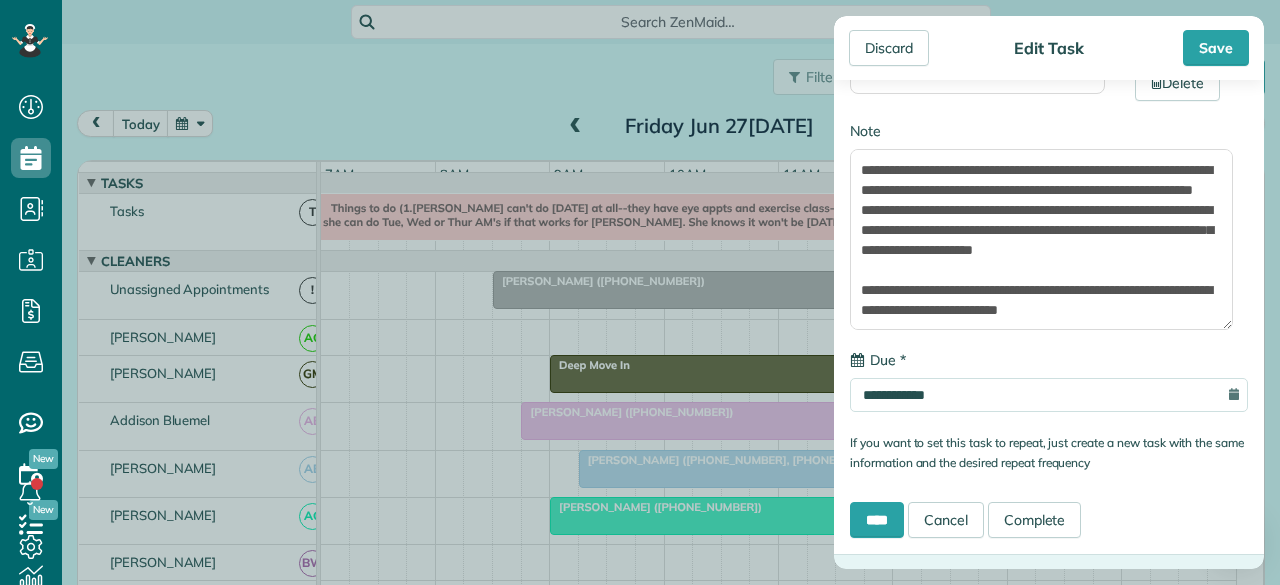 click on "**********" at bounding box center (640, 292) 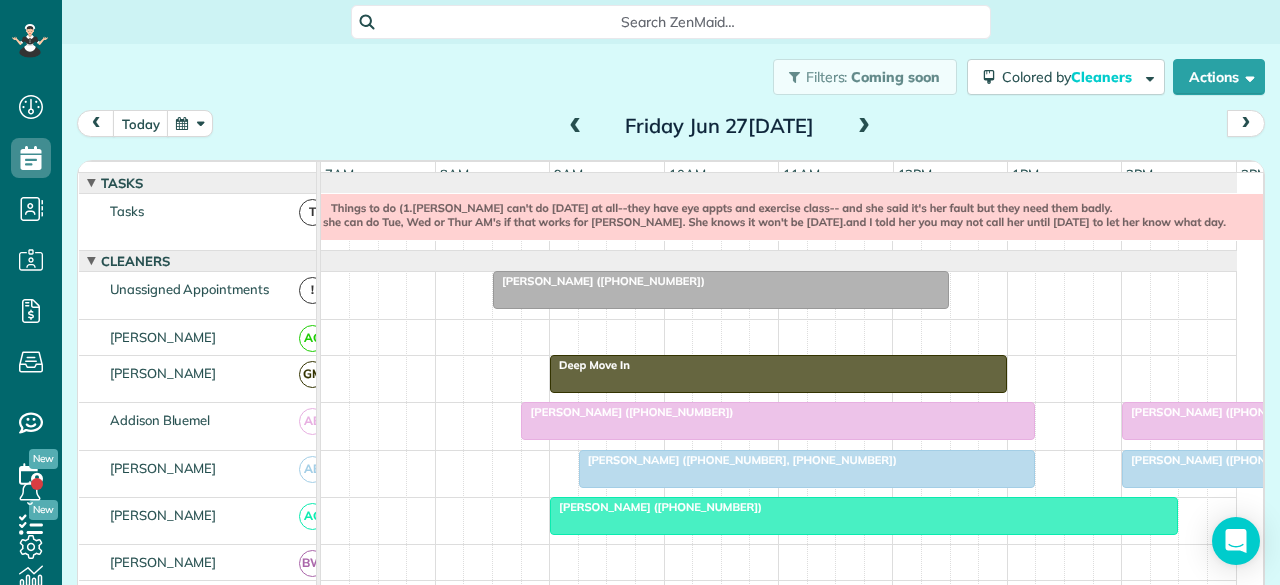 click at bounding box center [576, 127] 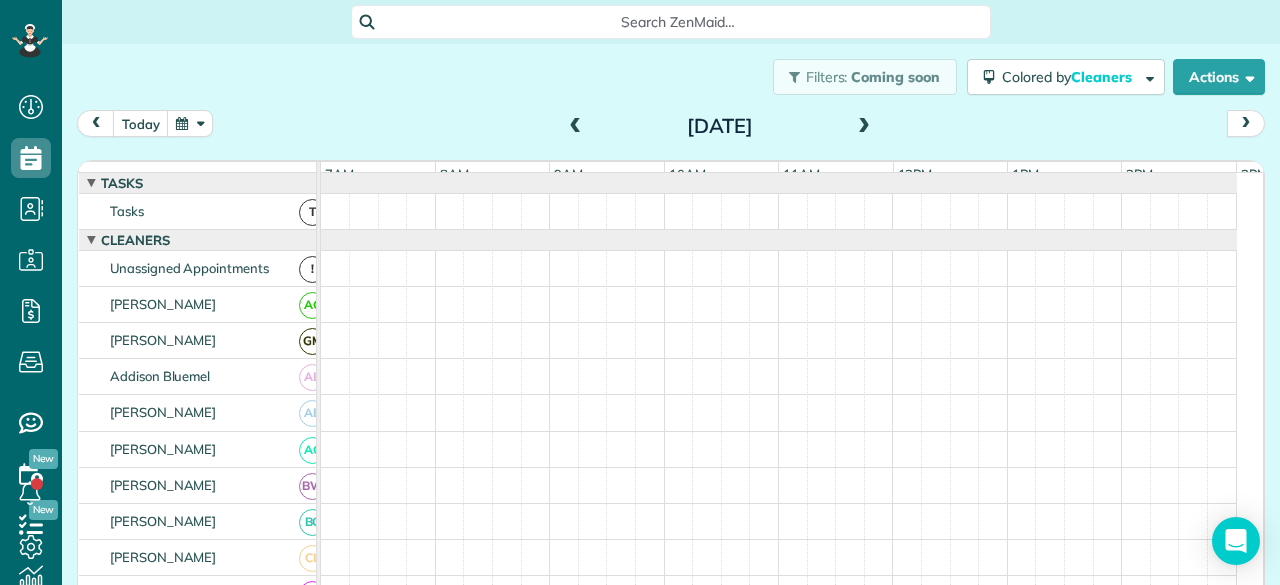 scroll, scrollTop: 130, scrollLeft: 0, axis: vertical 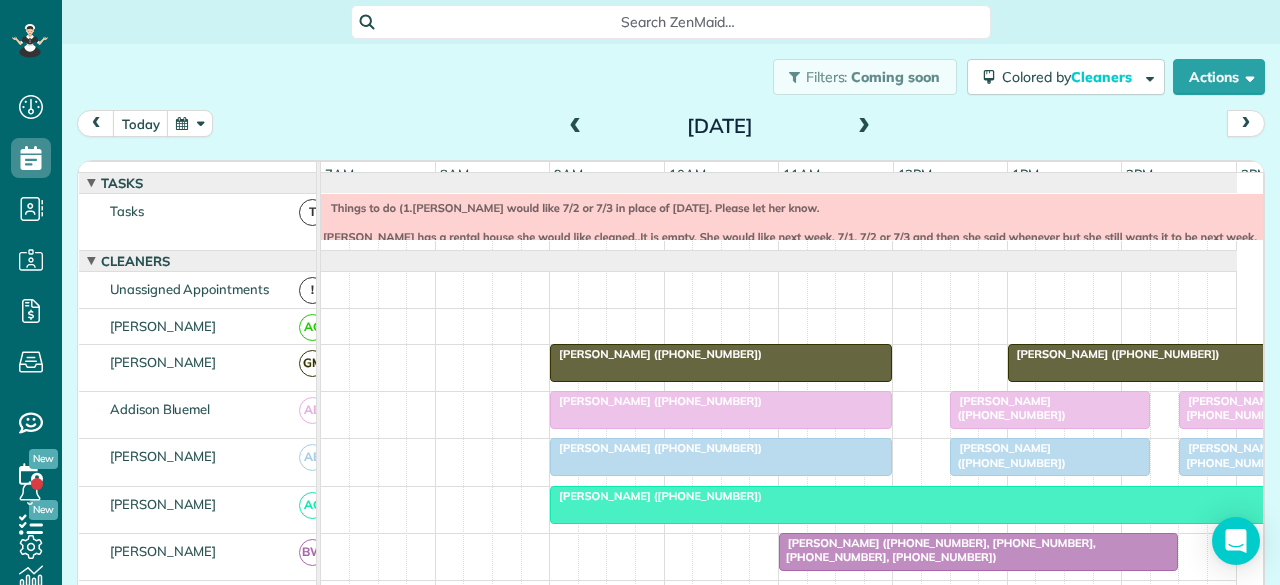 click on "Things to do (1.[PERSON_NAME] would like 7/2 or 7/3 in place of [DATE].  Please let her know.
2.[PERSON_NAME] has a rental house she would like cleaned..It is empty.  She would like next week. 7/1, 7/2 or 7/3 and then she said whenever but she still wants it to be next week.
[STREET_ADDRESS]
Then just had all new flooring put in and it was all freshly painted. She said kitchen, bathrooms, vacuuming , blinds. I did not go into detail and ask about anything else. Probably need to ask her about inside cabinets and drawers etc.  Let her know and she will give you the lock box code when you talk to her.
)" at bounding box center (950, 265) 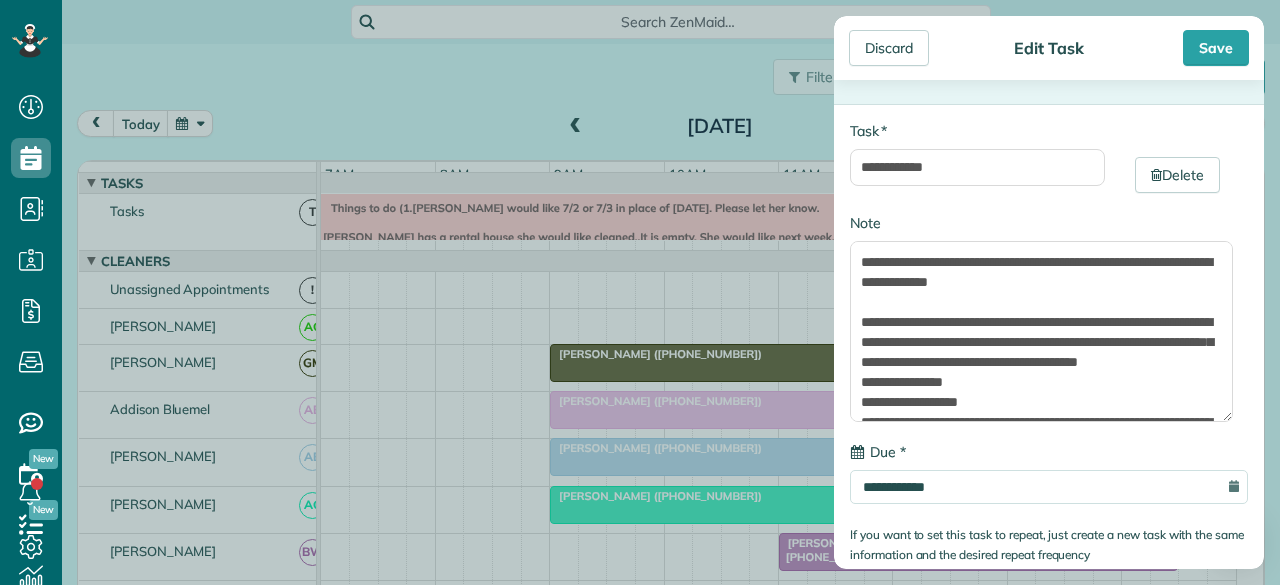 click on "**********" at bounding box center (640, 292) 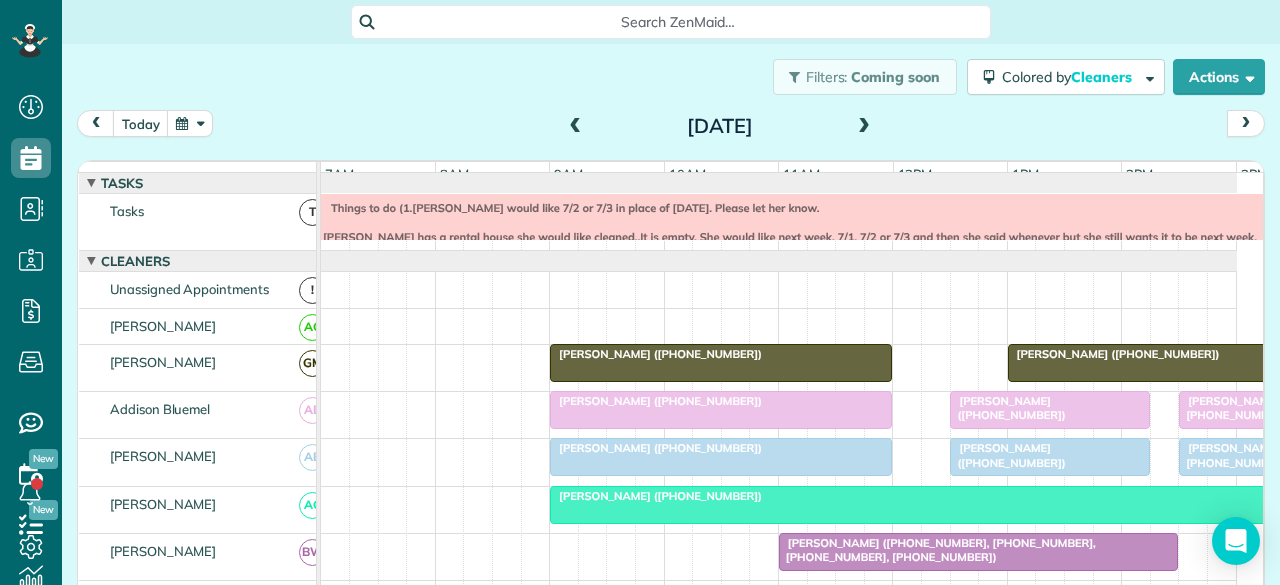 click at bounding box center [576, 127] 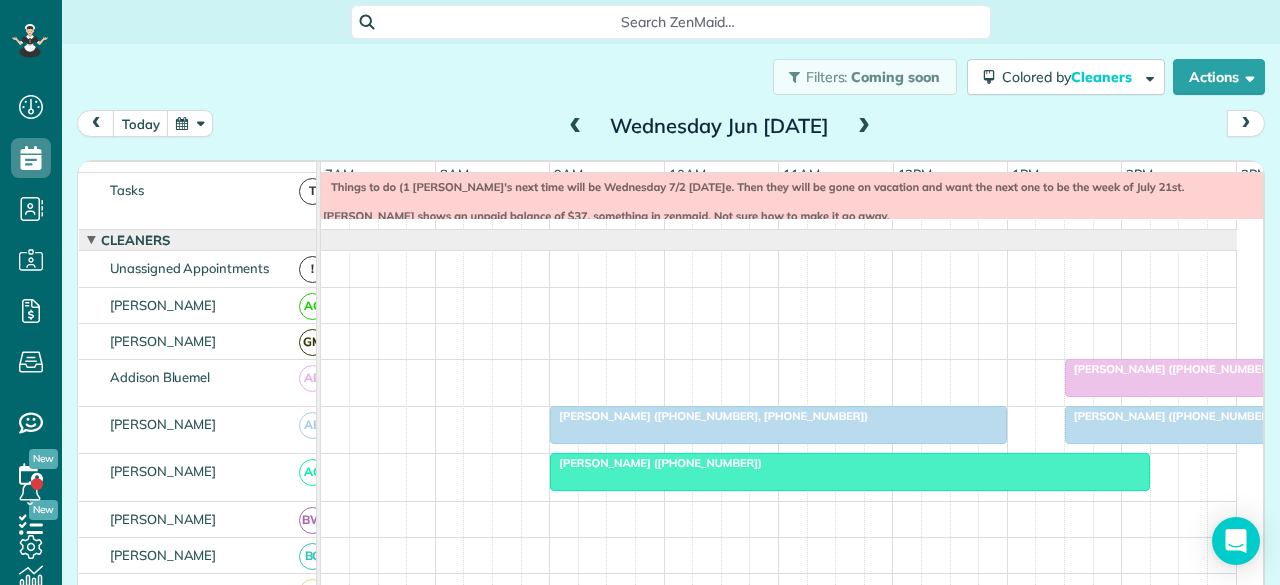 click on "Things to do (1 [PERSON_NAME]'s next time will be [DATE] which is fine. Then they will be gone on vacation and want the next one to be the week of [DATE].
2.[PERSON_NAME] shows an unpaid balance of $37. something in zenmaid.  Not sure how to make it go away.
3.[US_STATE][PERSON_NAME] called.   She is the one that worked for us a while and then her and her boyfriend went out of town or out of state for a job that is done now and she is back and [GEOGRAPHIC_DATA] and wondered if there would be work for her?
[PHONE_NUMBER]  She worked for us in Nov and Dec and she was a decent worker--communication was not the greatest.
4.)" at bounding box center (950, 244) 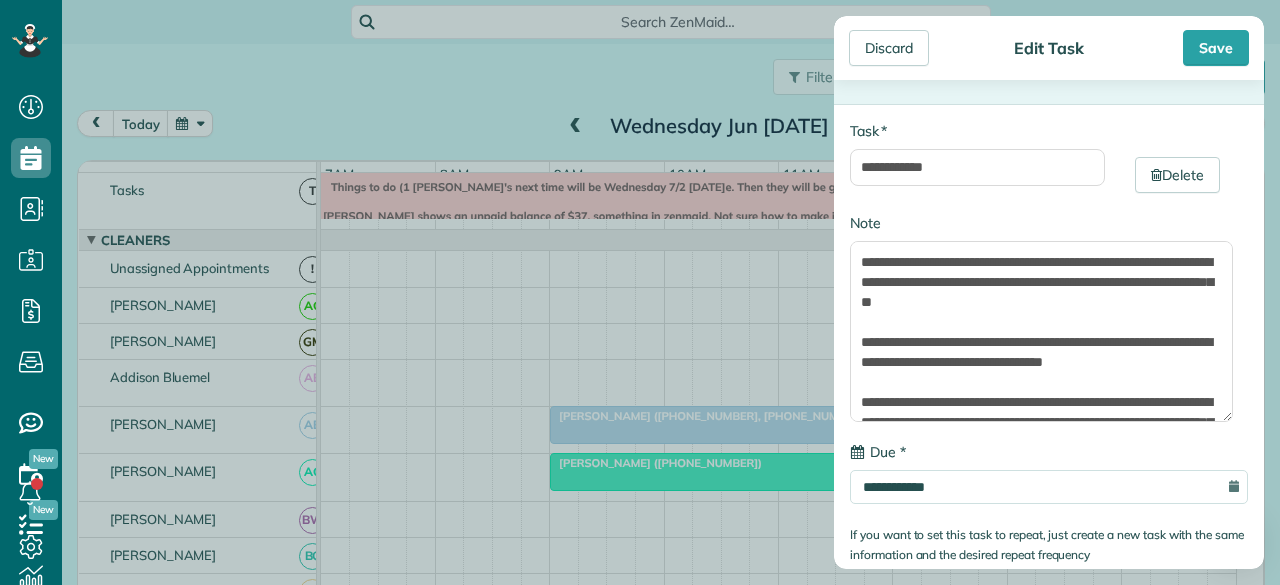 click on "**********" at bounding box center [640, 292] 